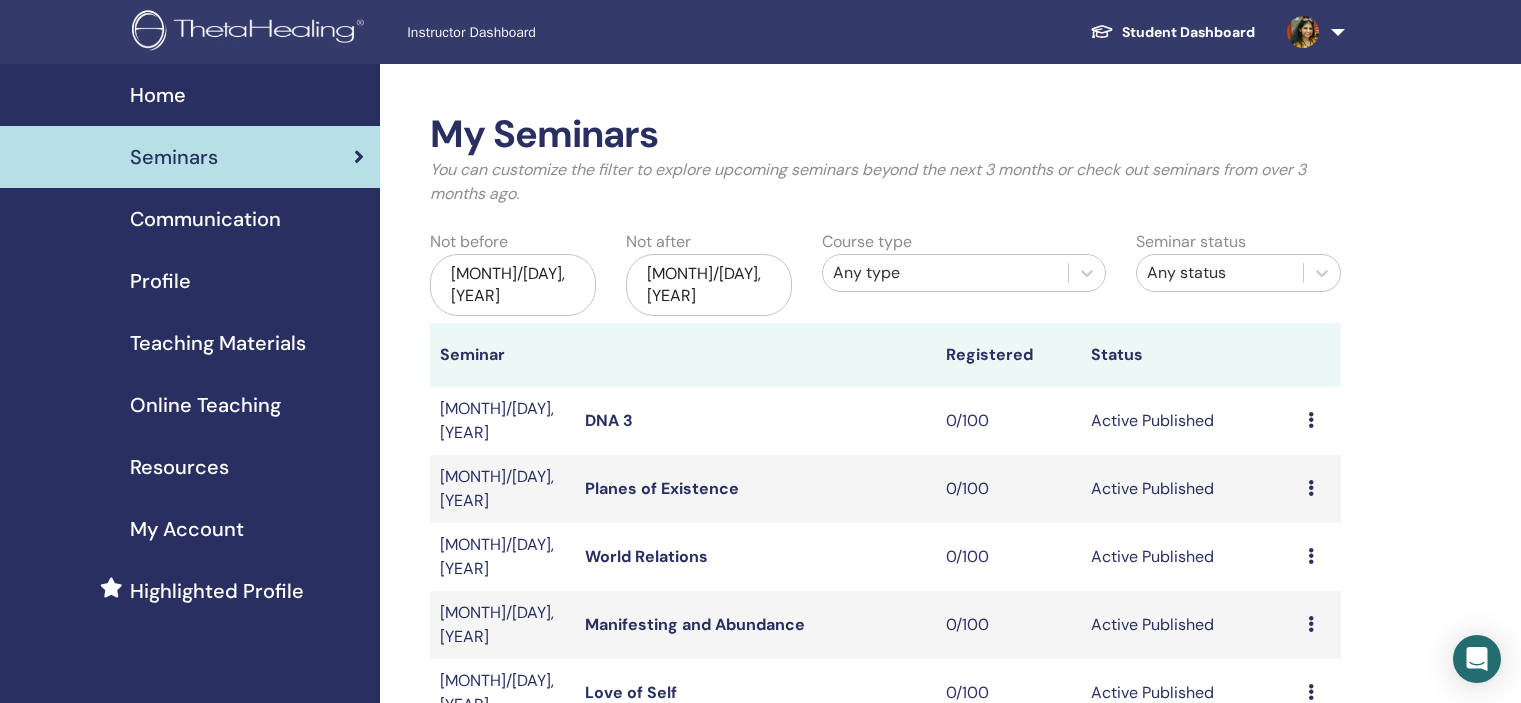 scroll, scrollTop: 500, scrollLeft: 0, axis: vertical 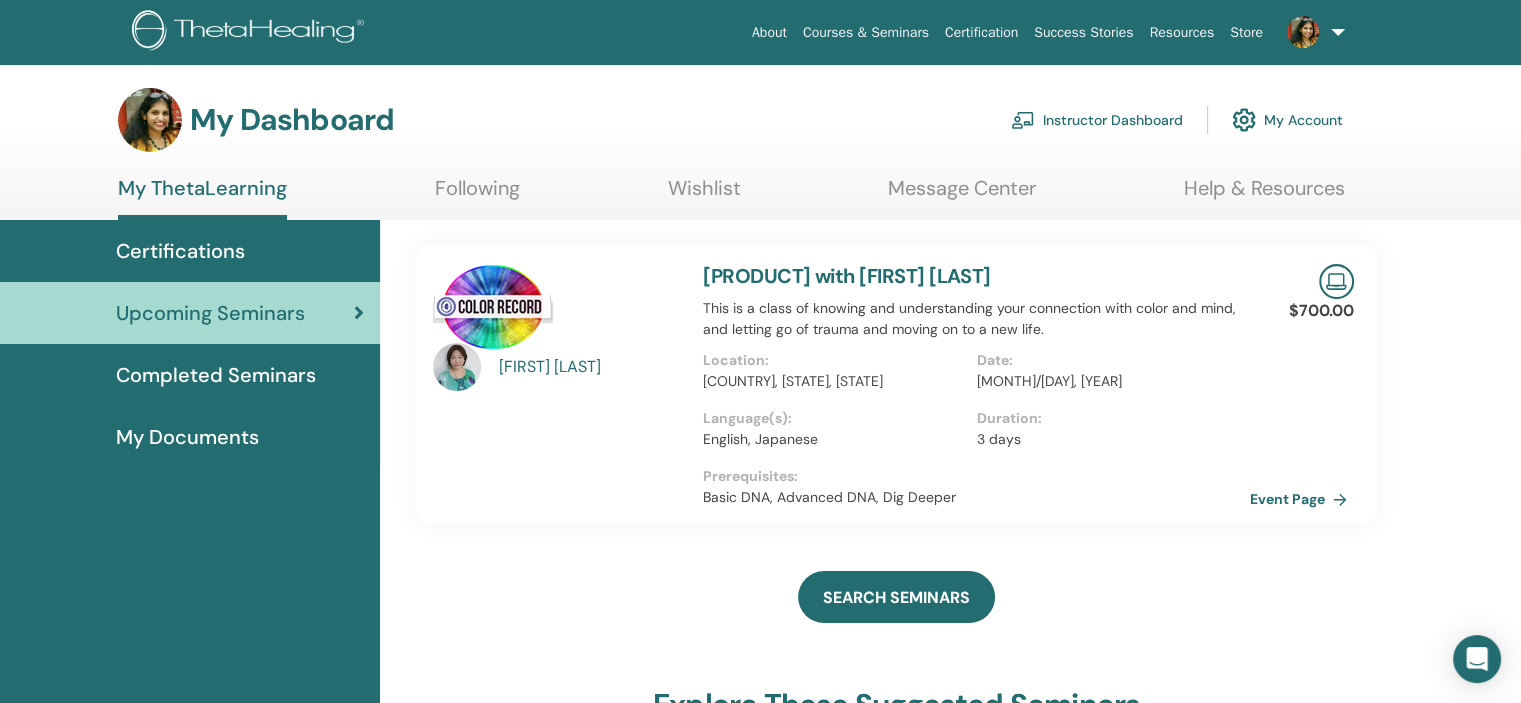 click on "Instructor Dashboard" at bounding box center [1097, 120] 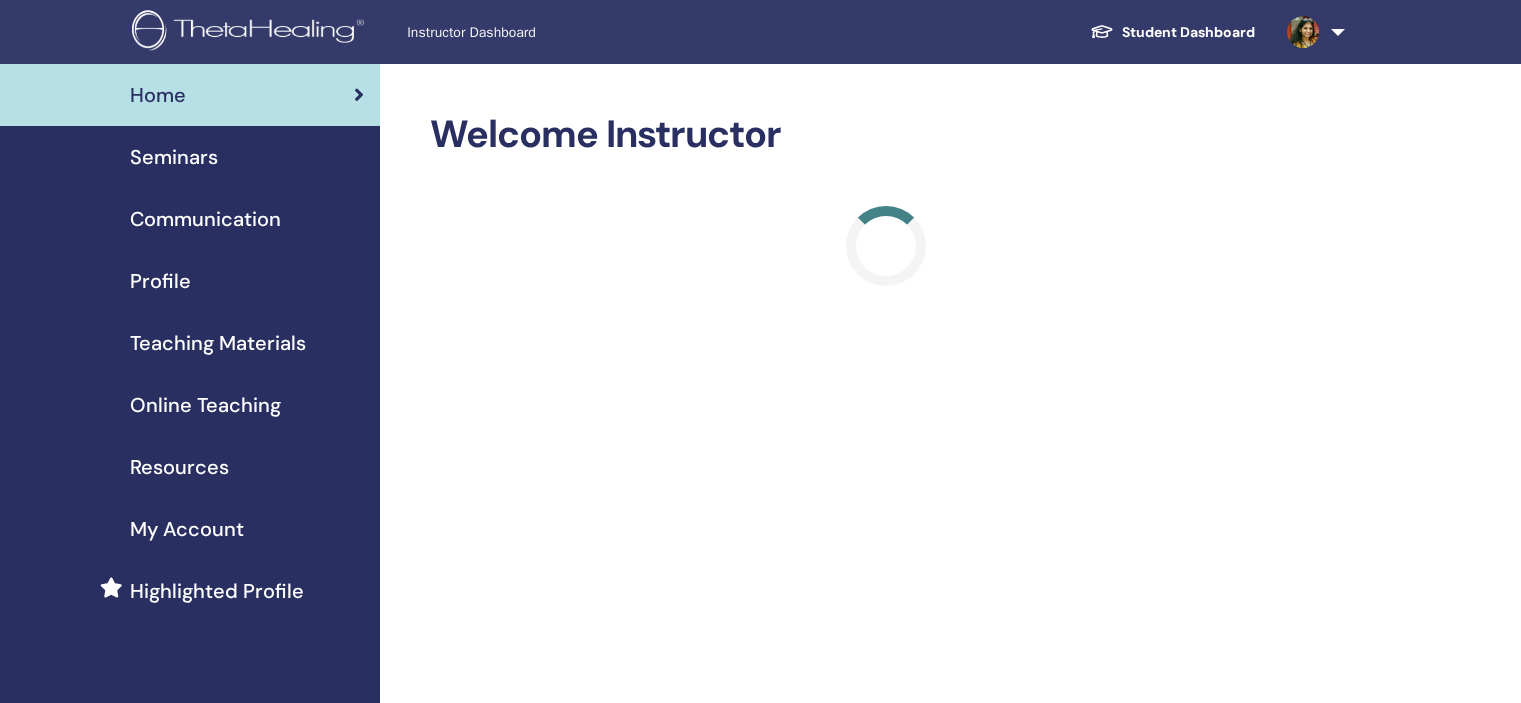 scroll, scrollTop: 0, scrollLeft: 0, axis: both 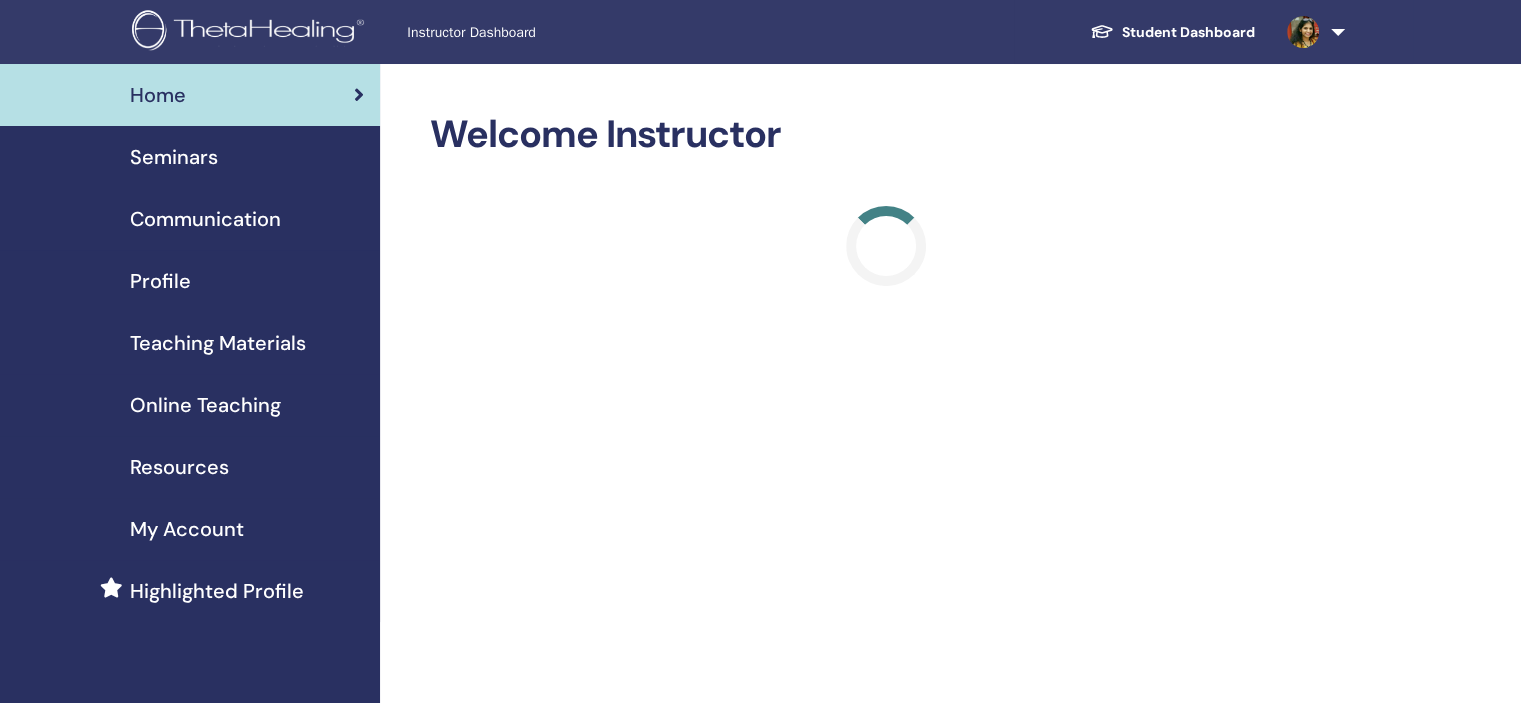 click on "Seminars" at bounding box center (174, 157) 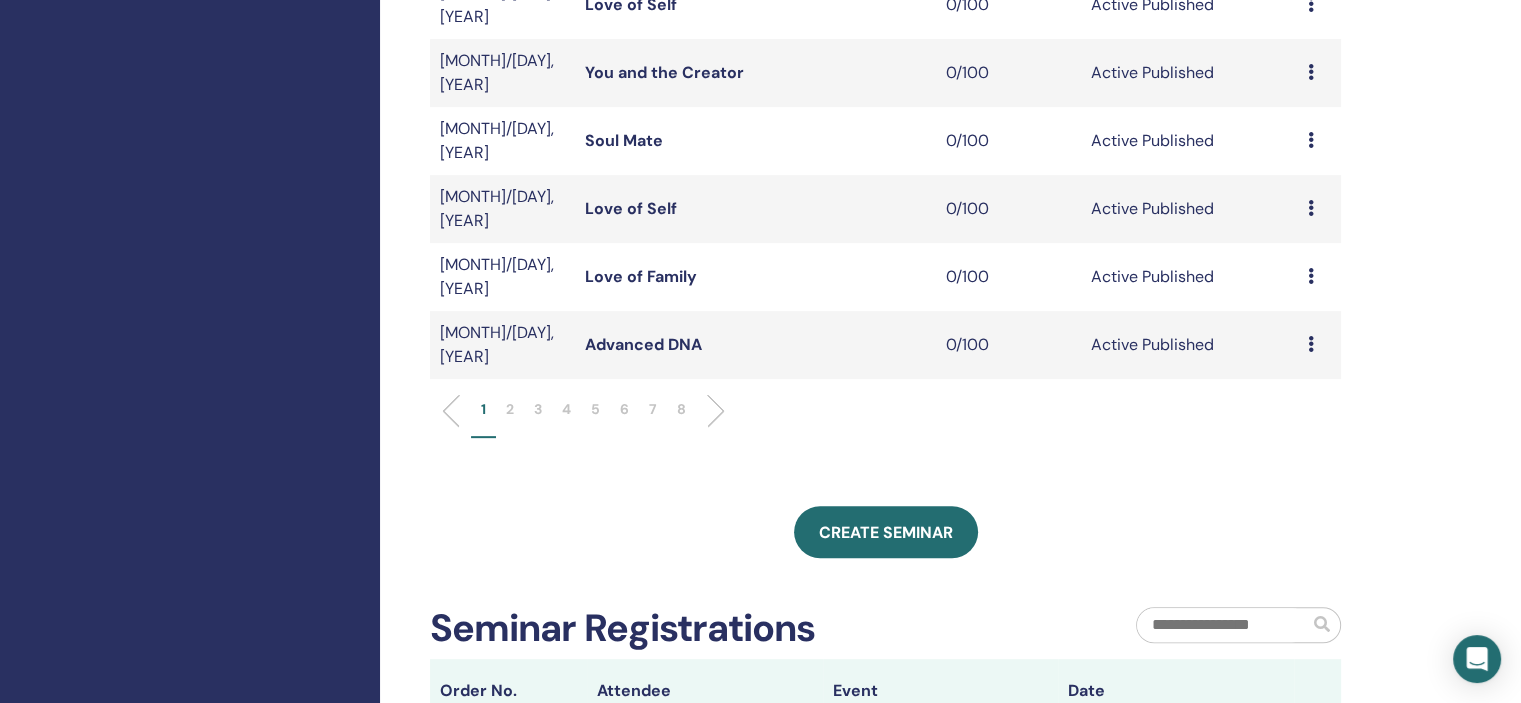 scroll, scrollTop: 700, scrollLeft: 0, axis: vertical 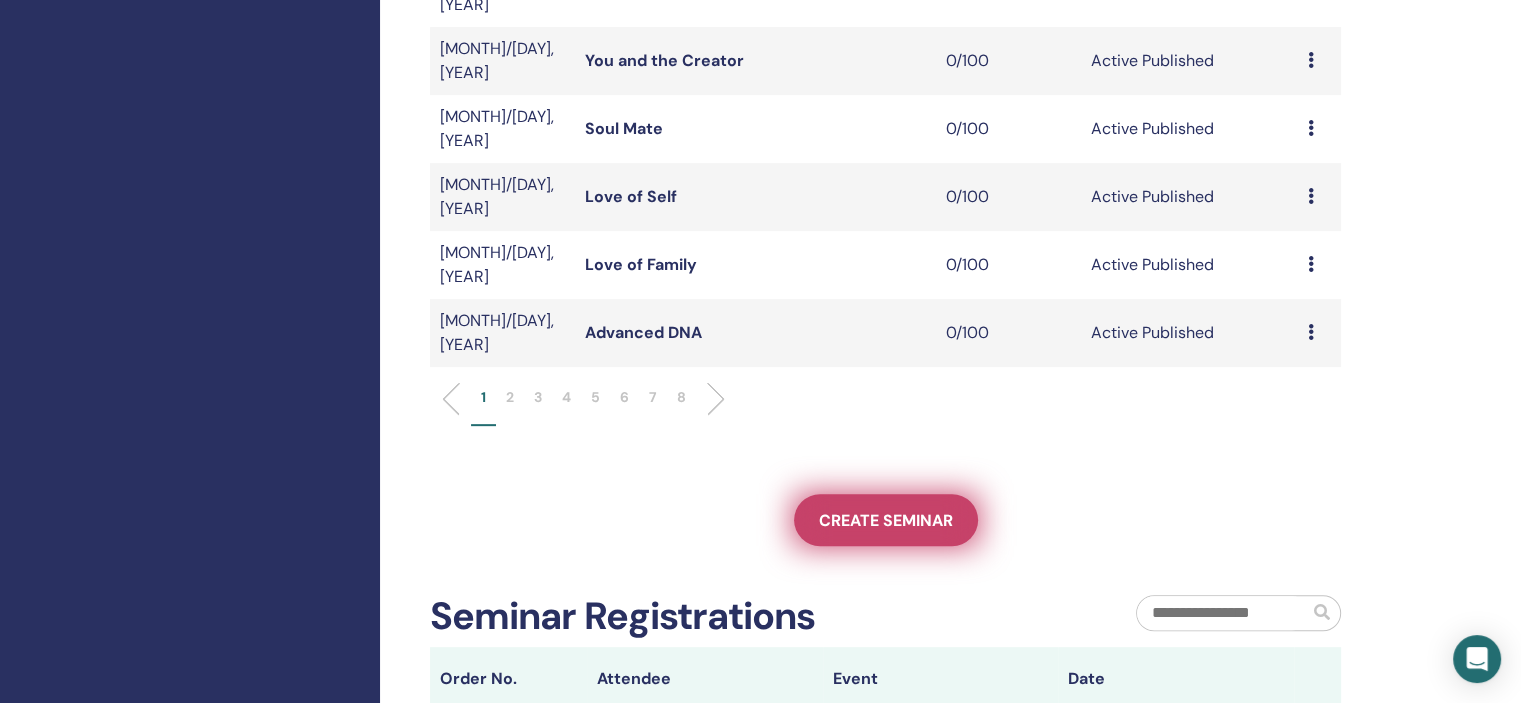 click on "Create seminar" at bounding box center (886, 520) 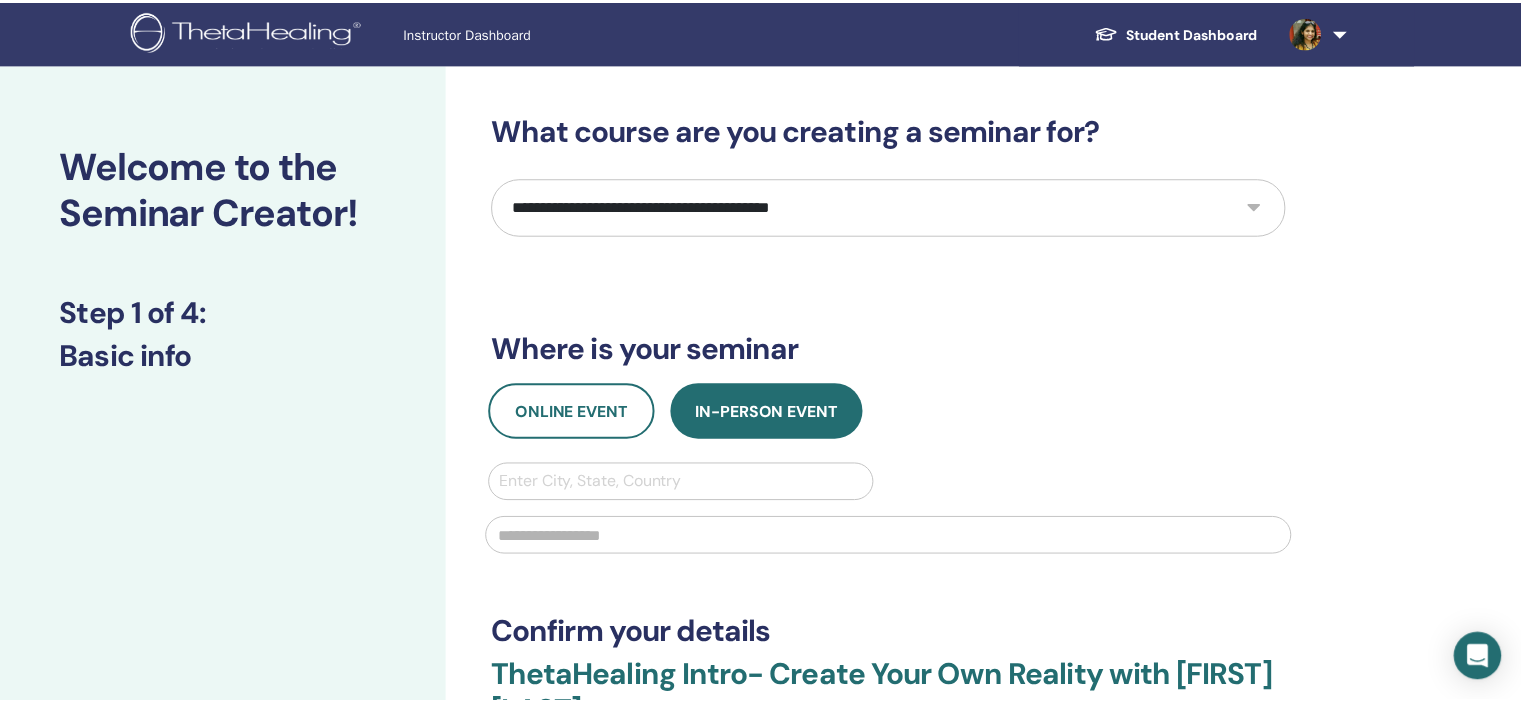 scroll, scrollTop: 0, scrollLeft: 0, axis: both 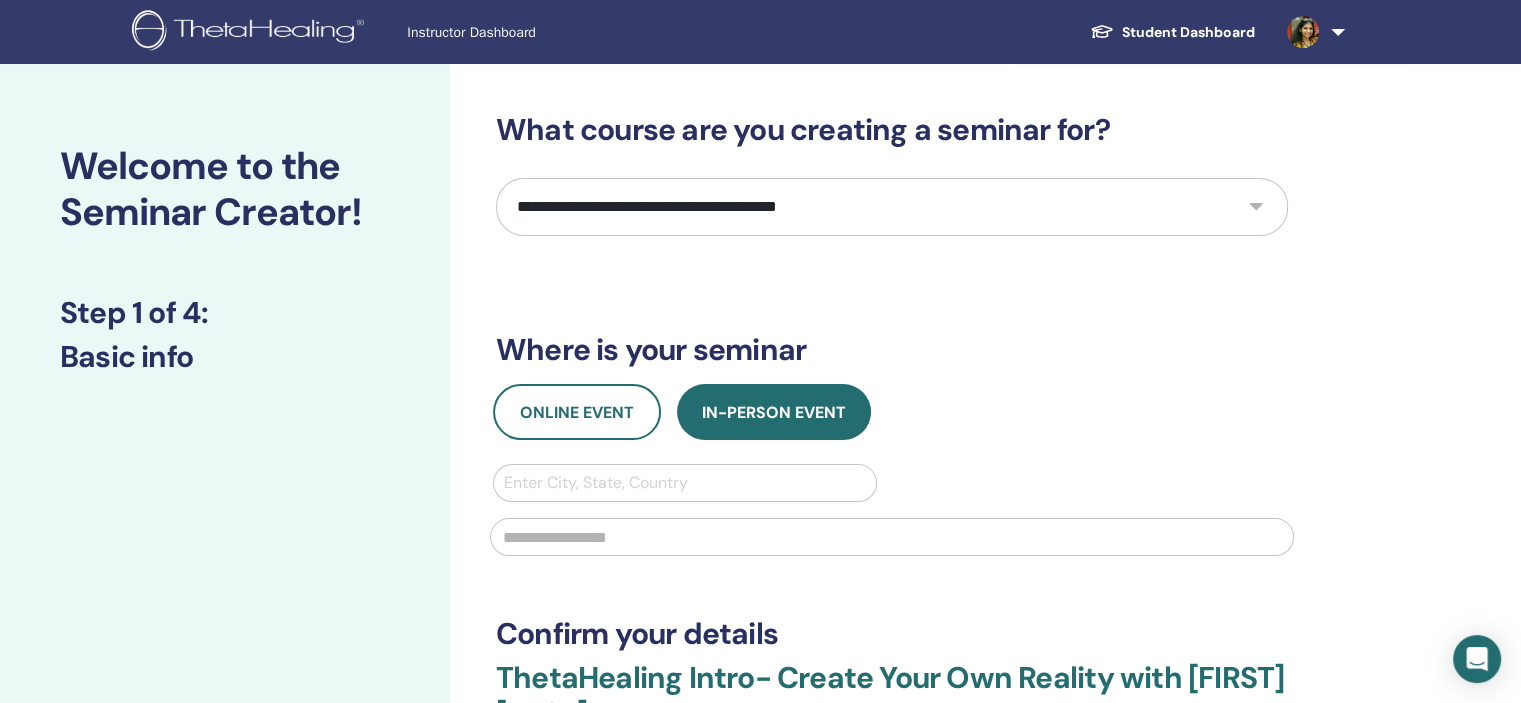 click on "**********" at bounding box center [892, 207] 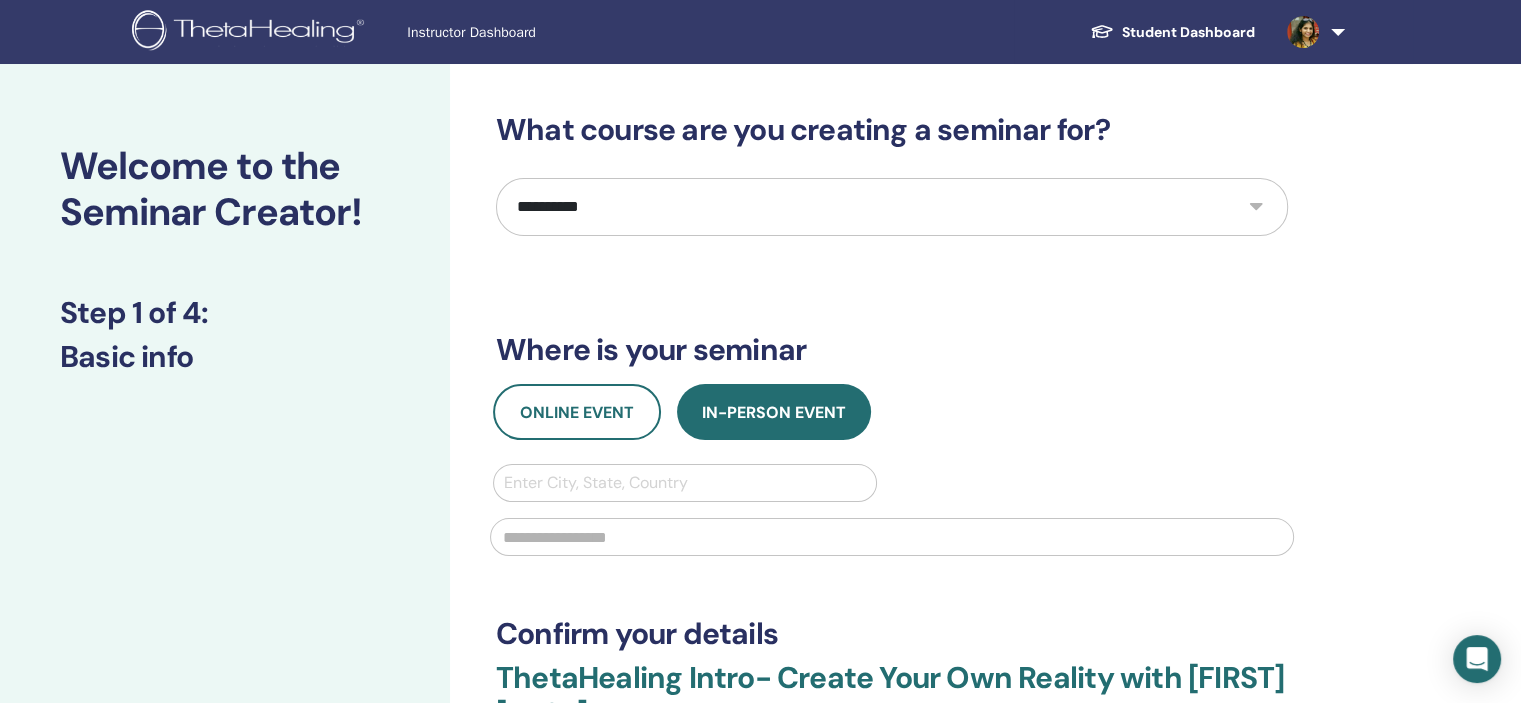 click on "**********" at bounding box center [892, 207] 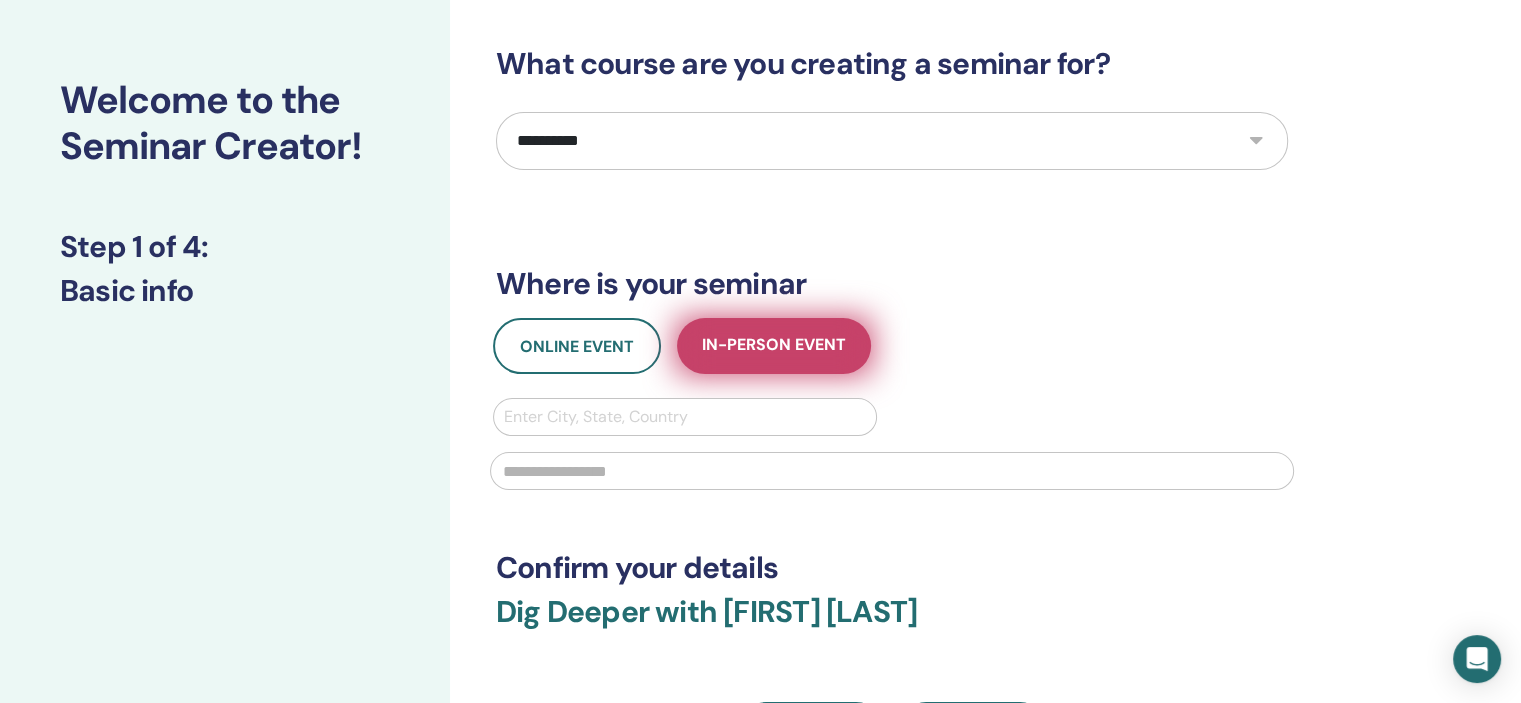 scroll, scrollTop: 100, scrollLeft: 0, axis: vertical 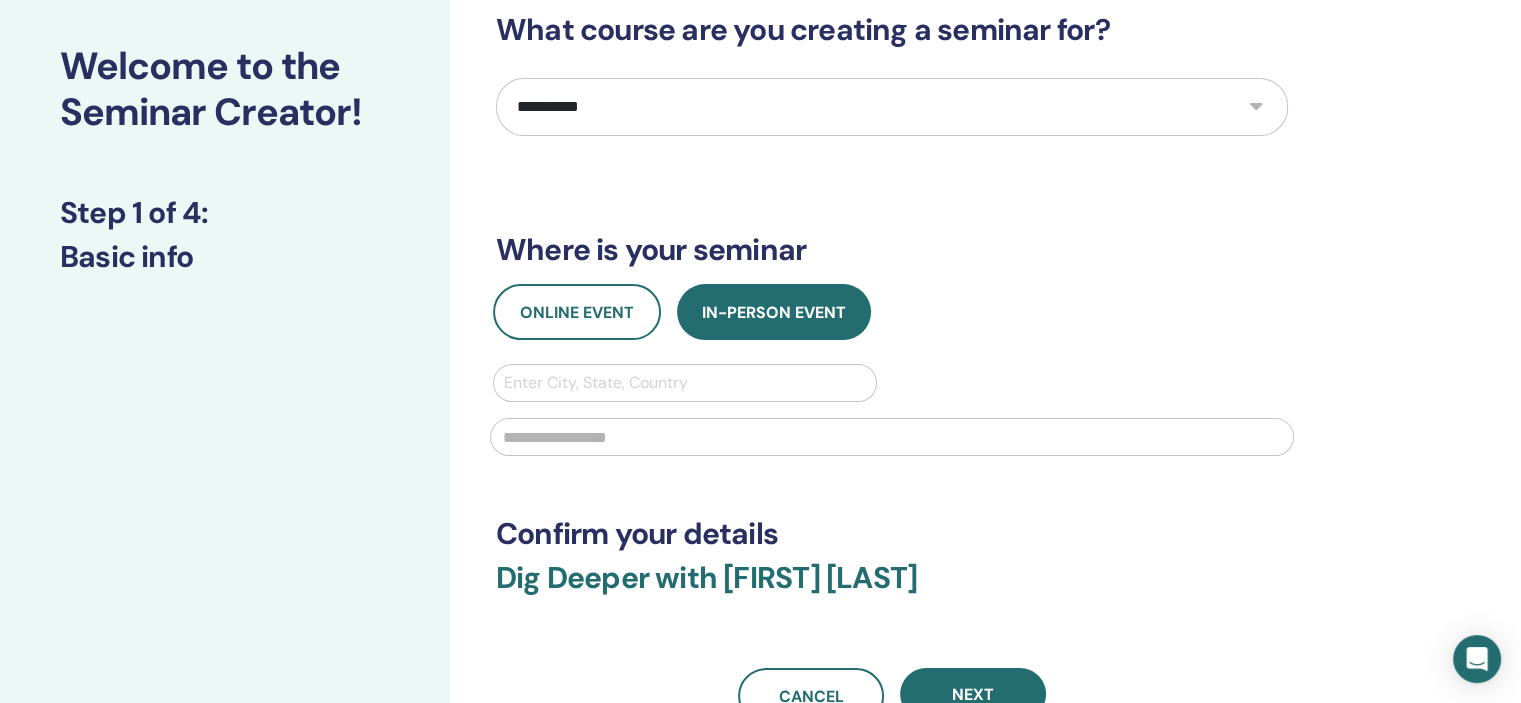 click on "**********" at bounding box center [892, 368] 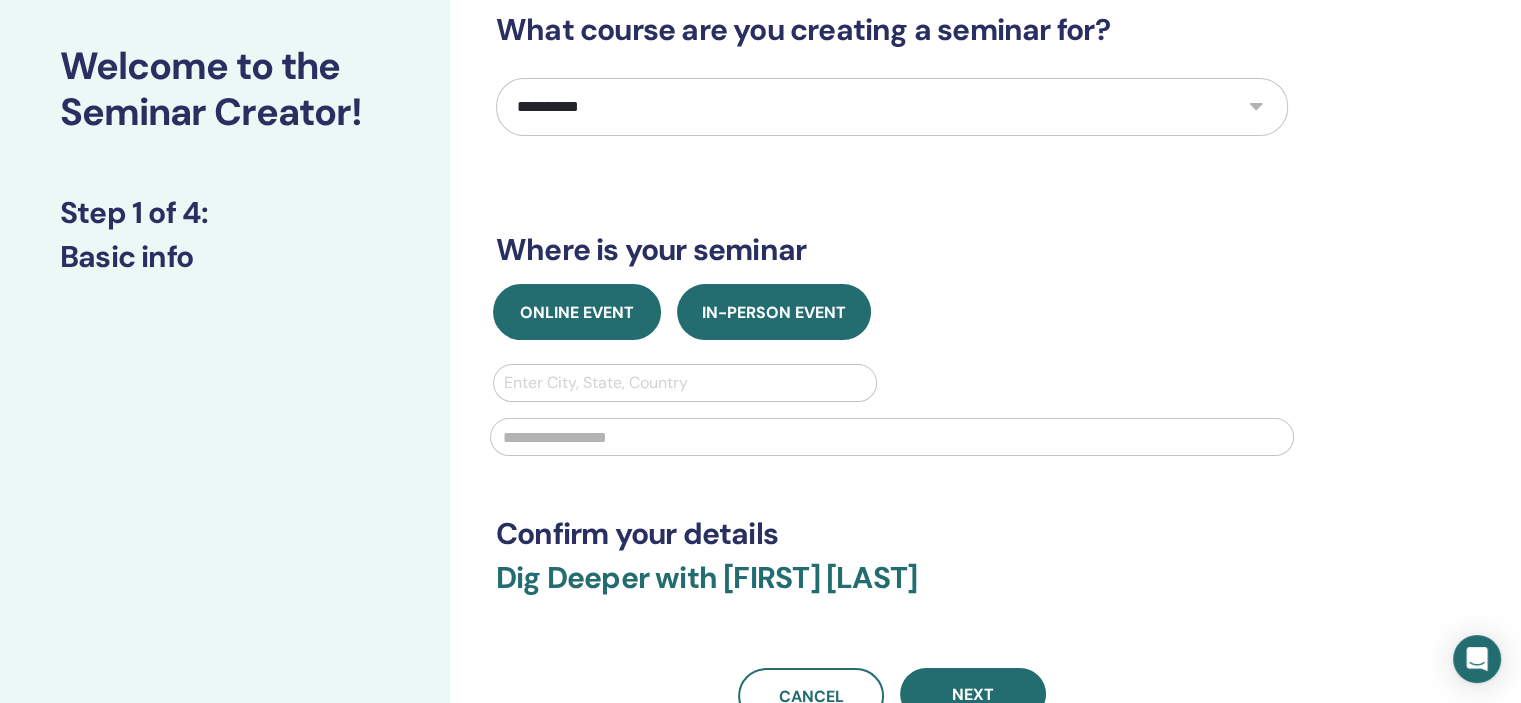 click on "Online Event" at bounding box center (577, 312) 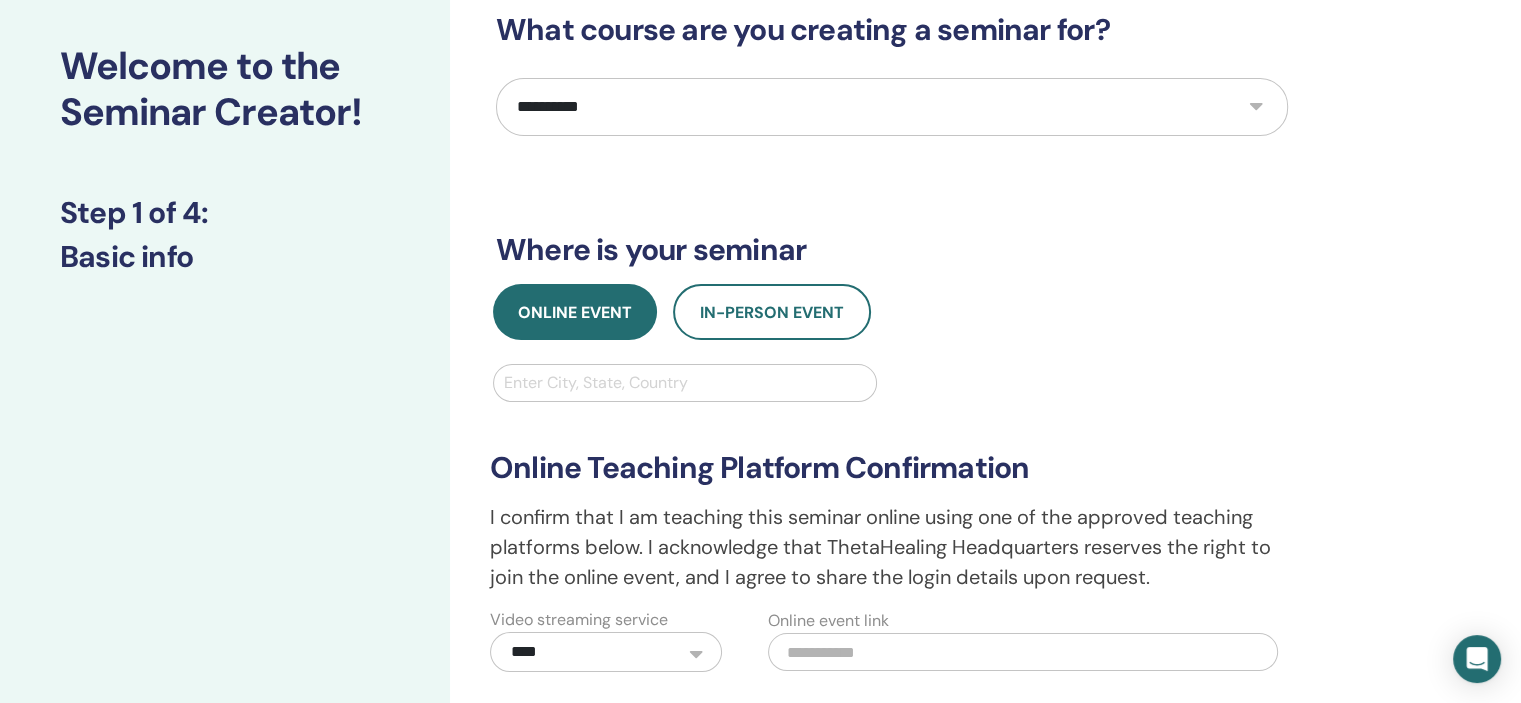 click at bounding box center (685, 383) 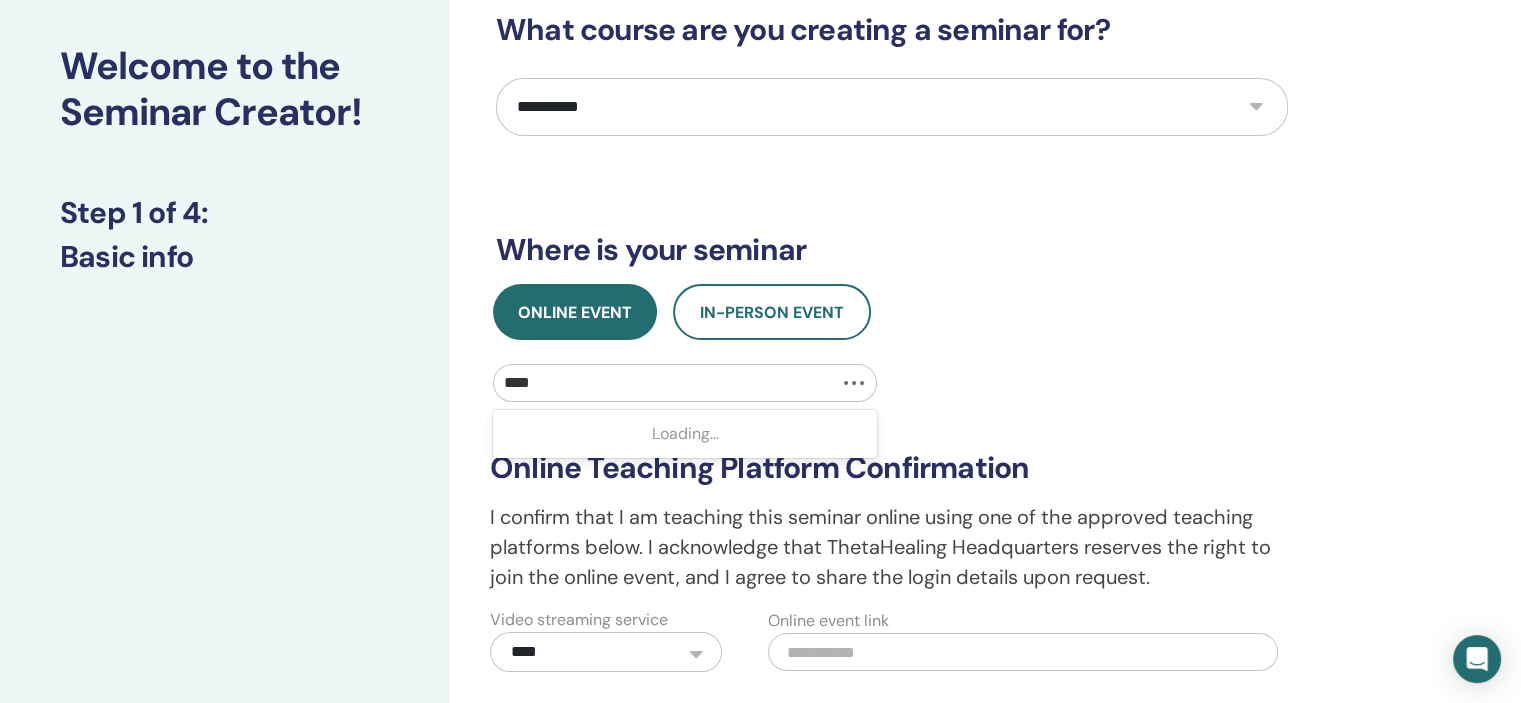 type on "*****" 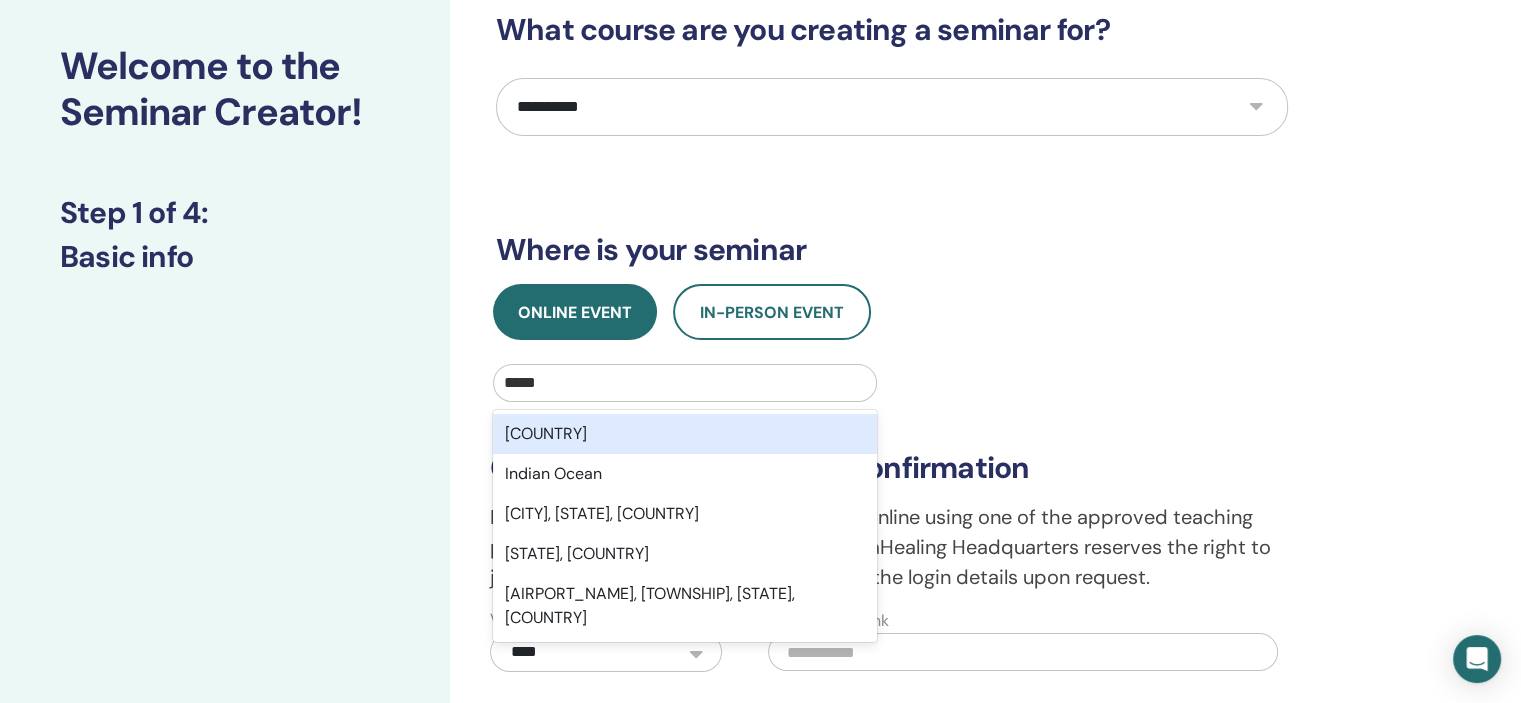 click on "India" at bounding box center [685, 434] 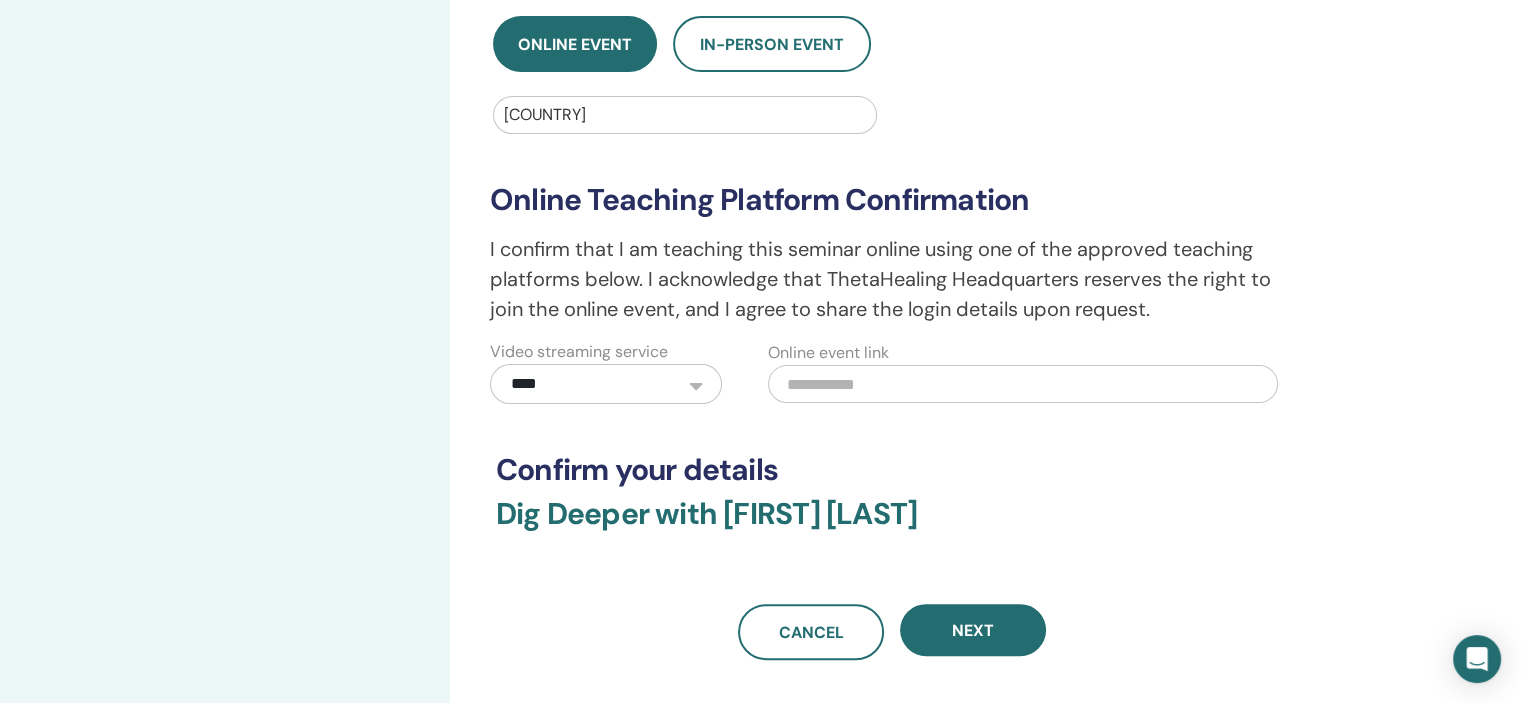 scroll, scrollTop: 400, scrollLeft: 0, axis: vertical 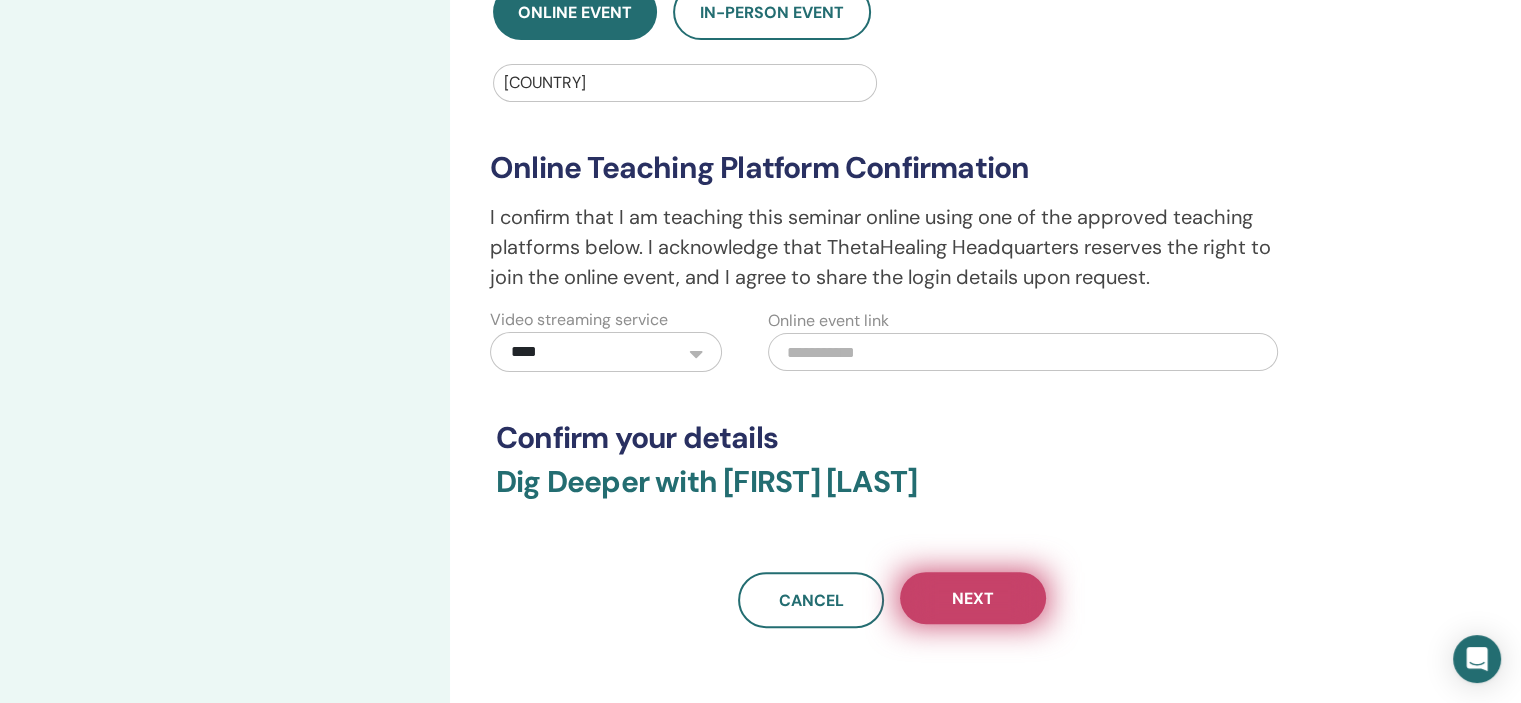 click on "Next" at bounding box center (973, 598) 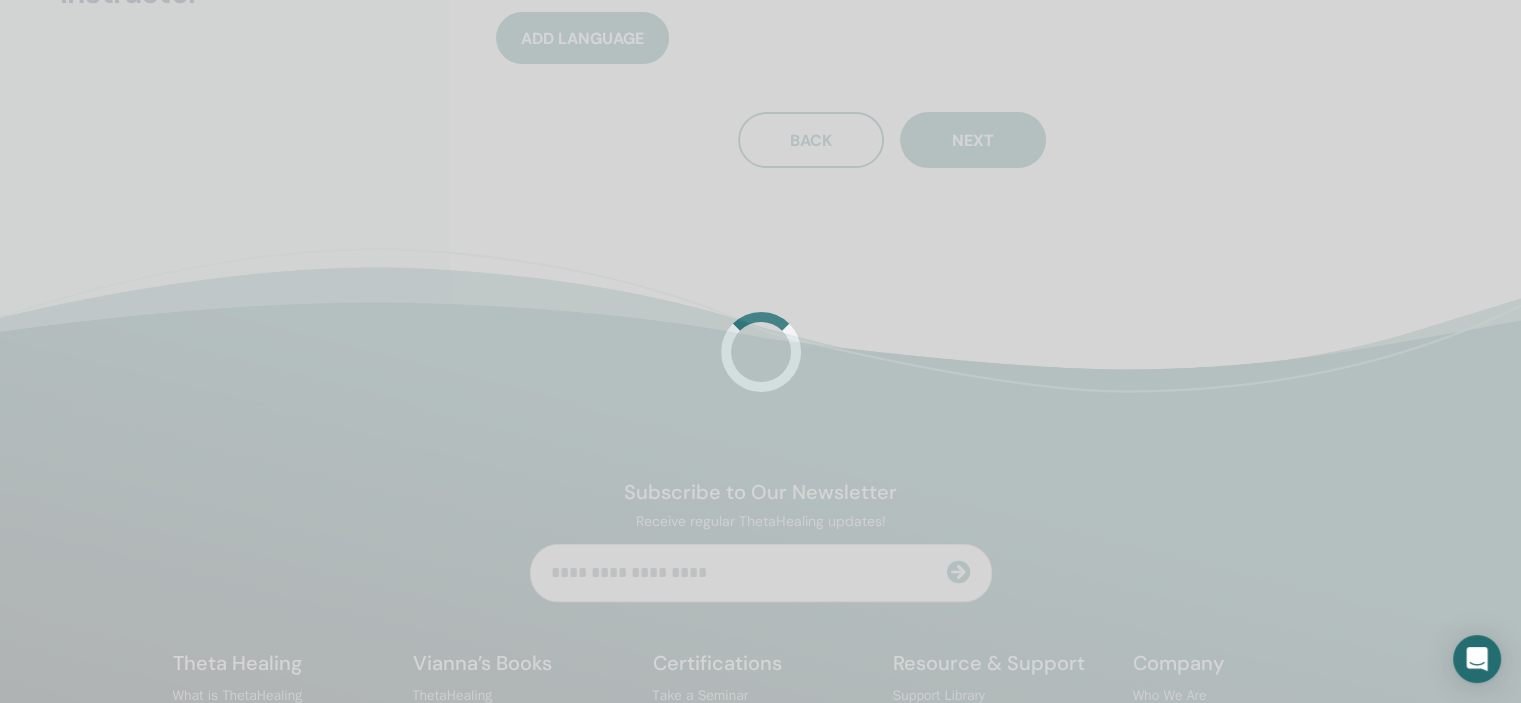 scroll, scrollTop: 0, scrollLeft: 0, axis: both 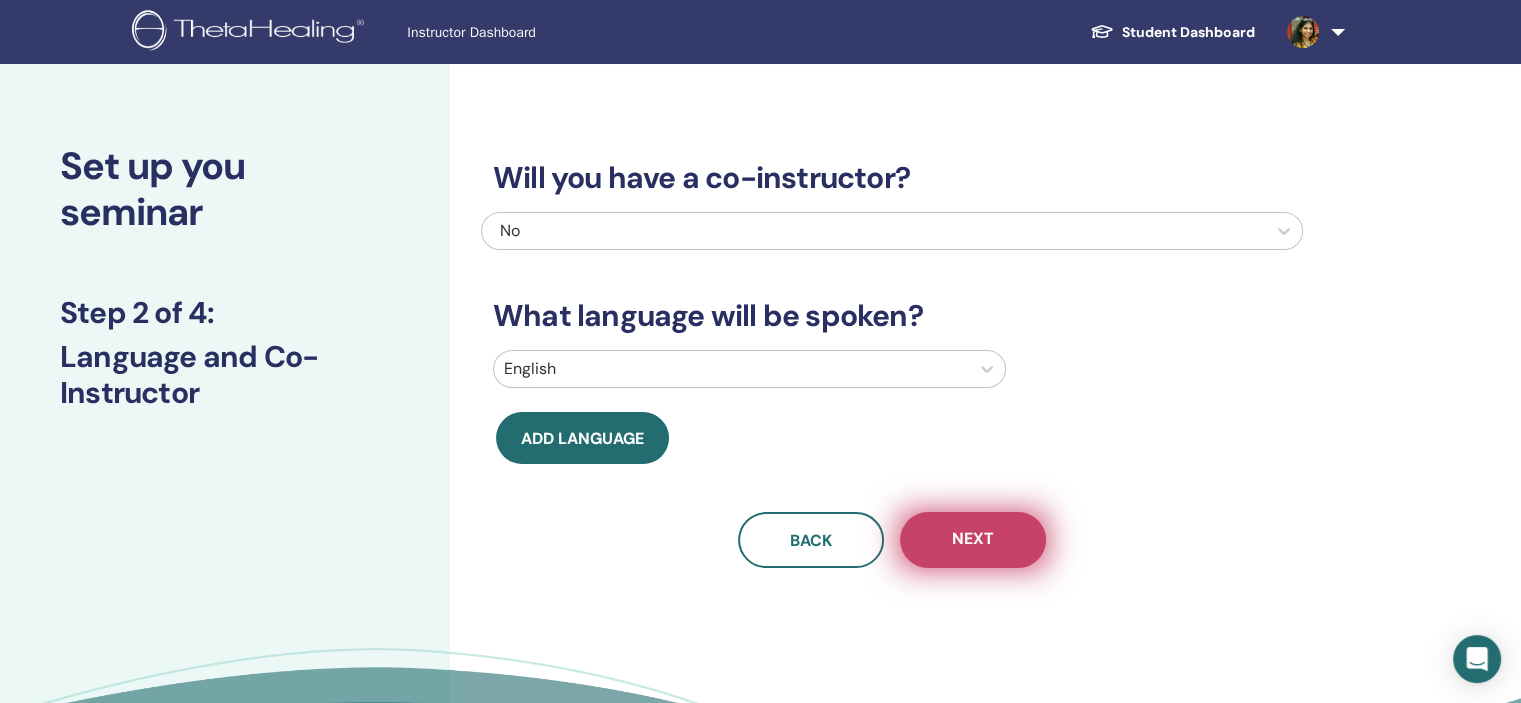 click on "Next" at bounding box center (973, 540) 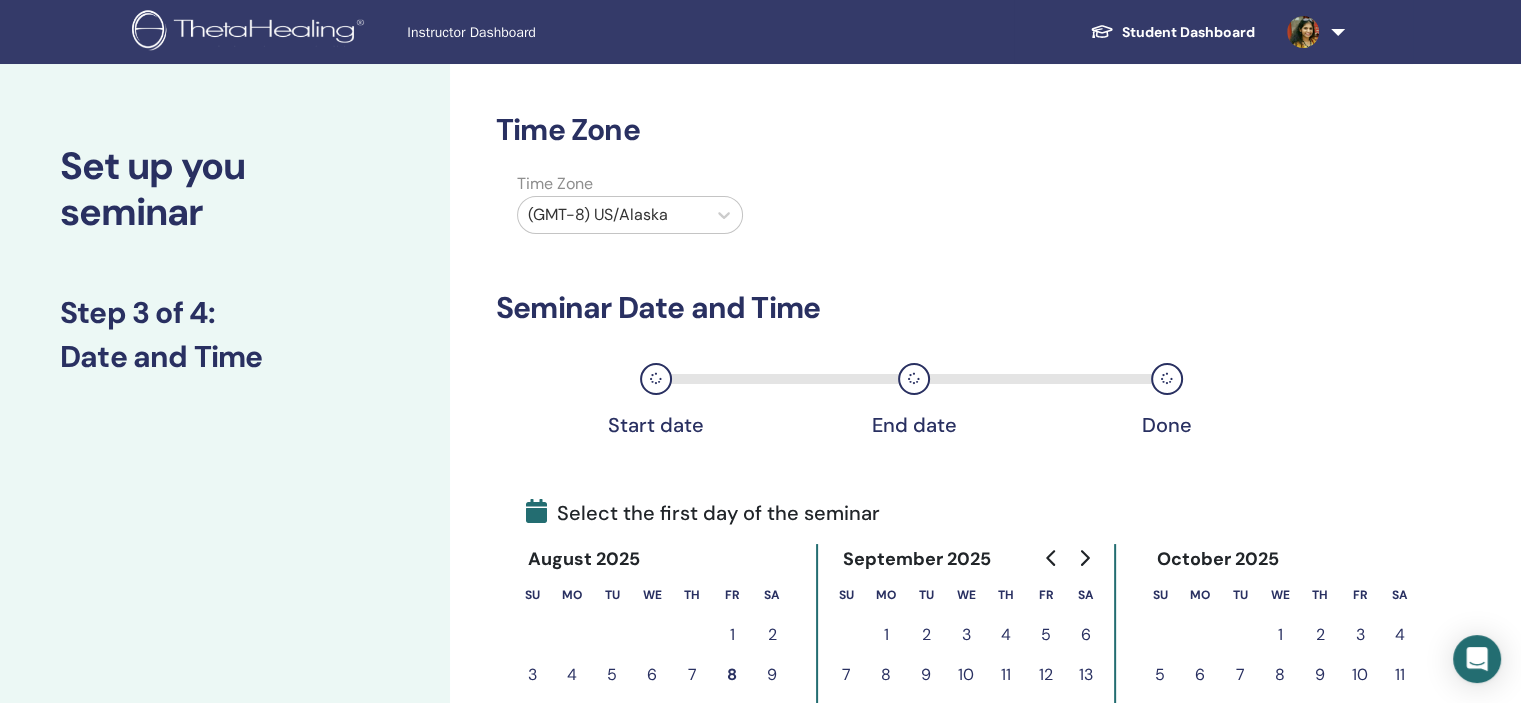 click on "(GMT-8) US/Alaska" at bounding box center [612, 215] 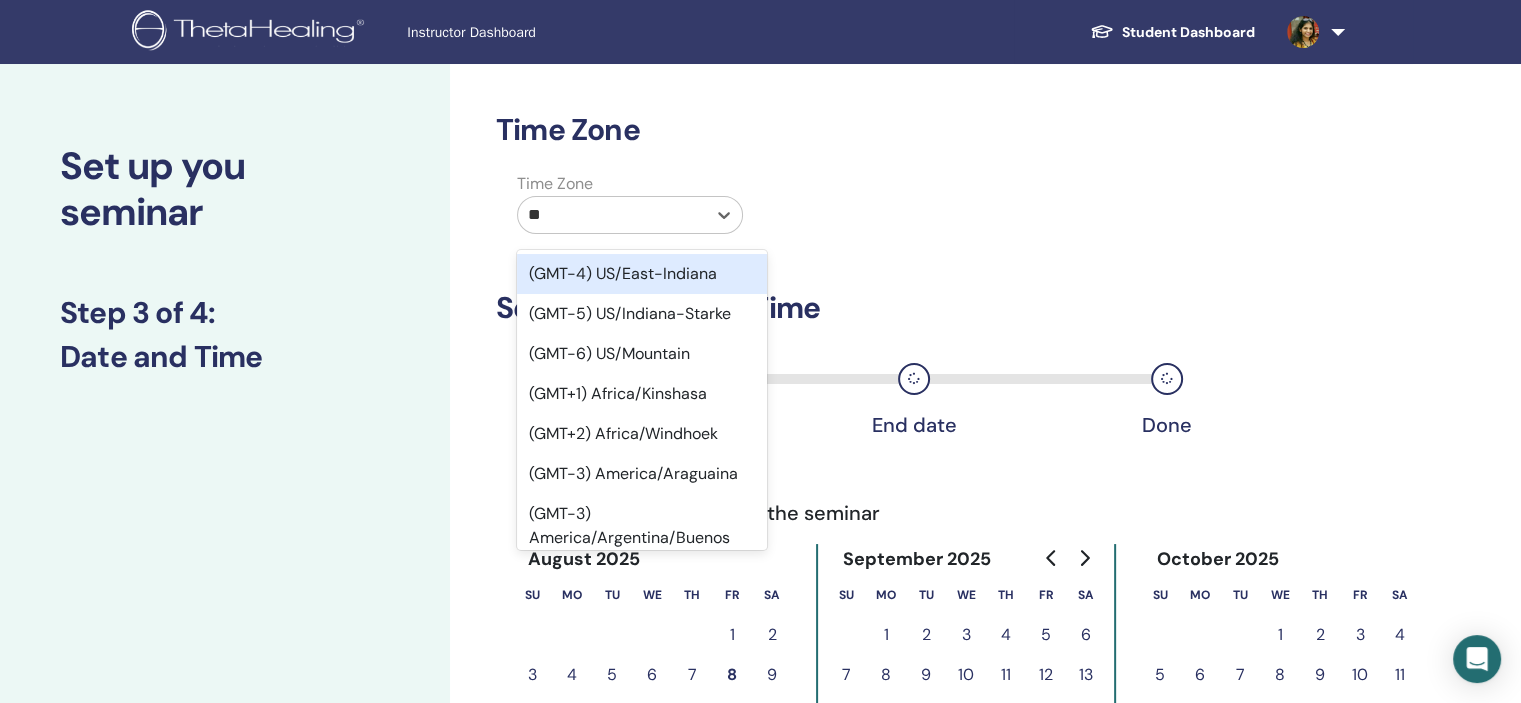 type on "*" 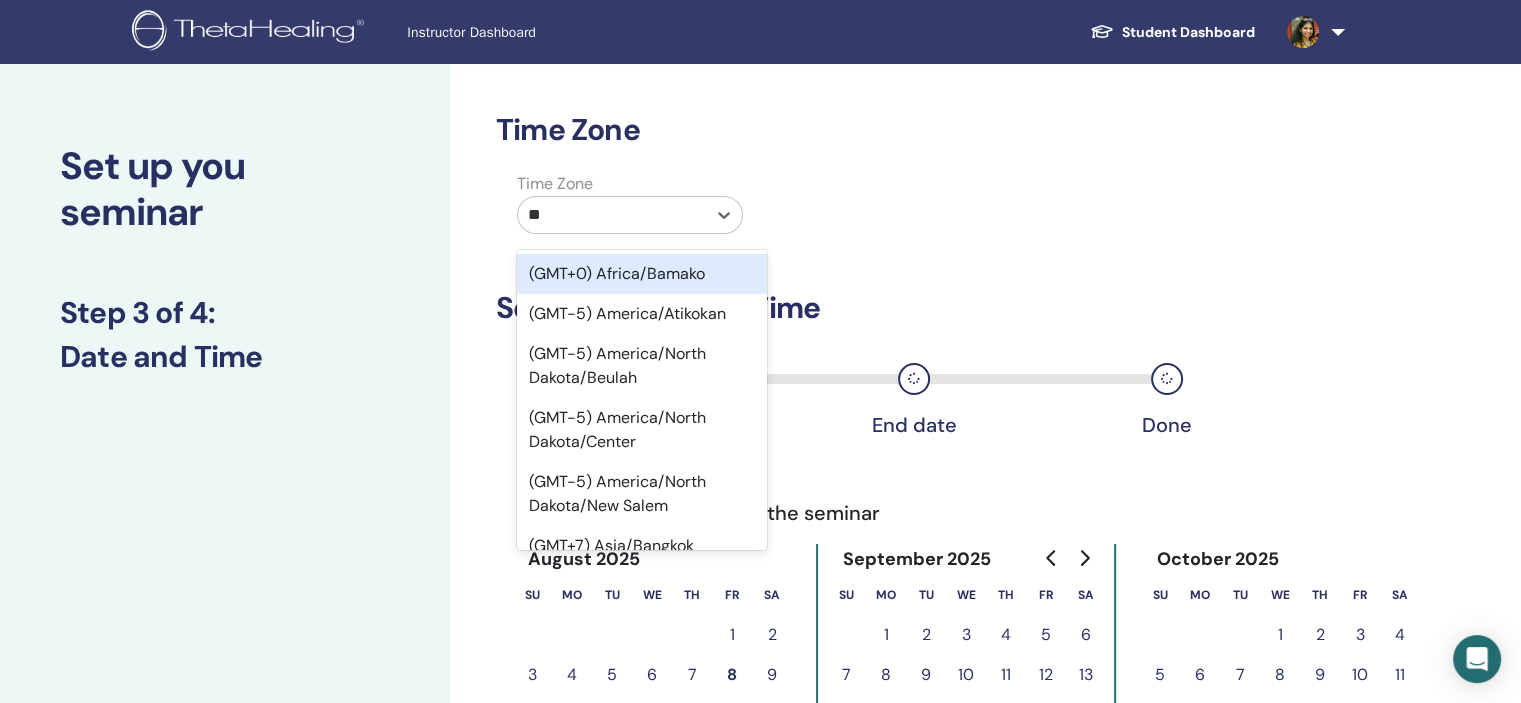 type on "***" 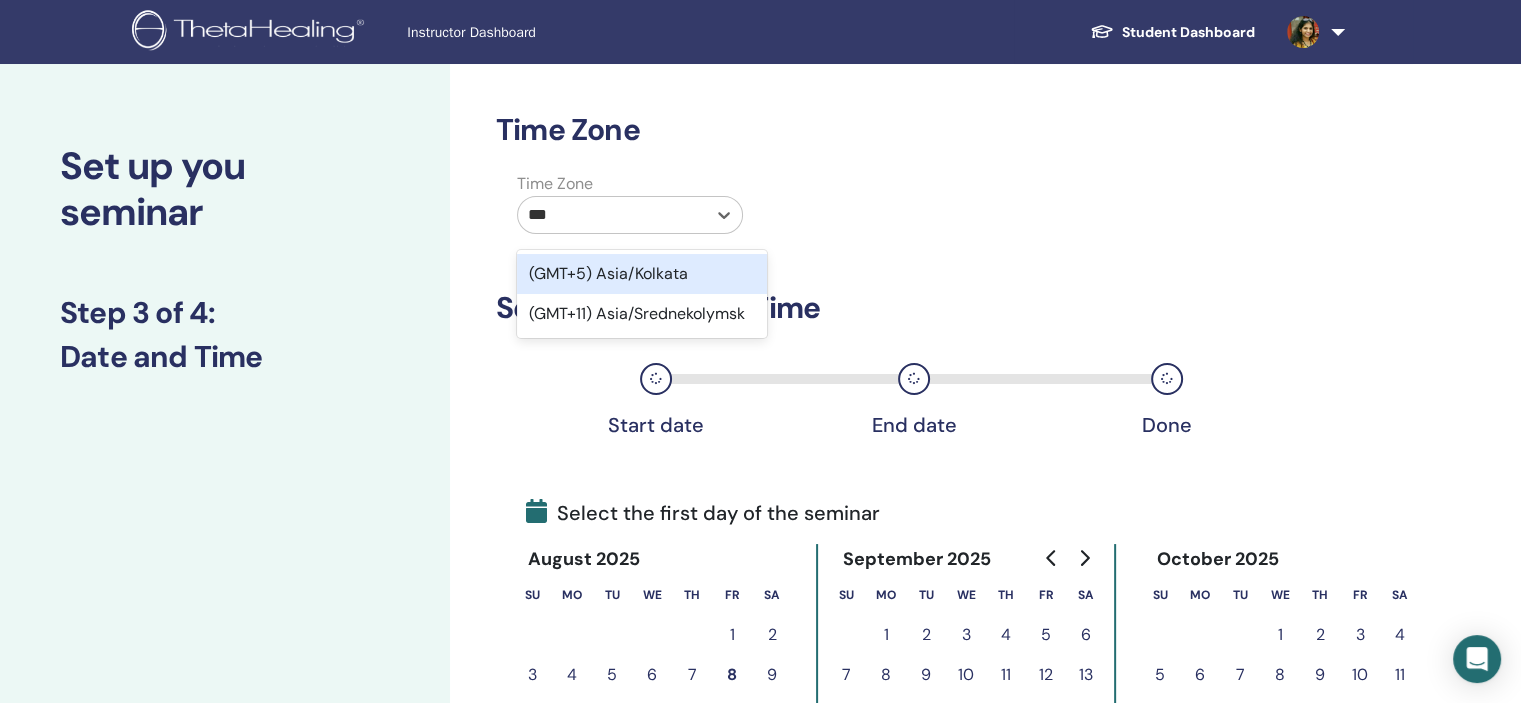 click on "(GMT+5) Asia/Kolkata" at bounding box center (642, 274) 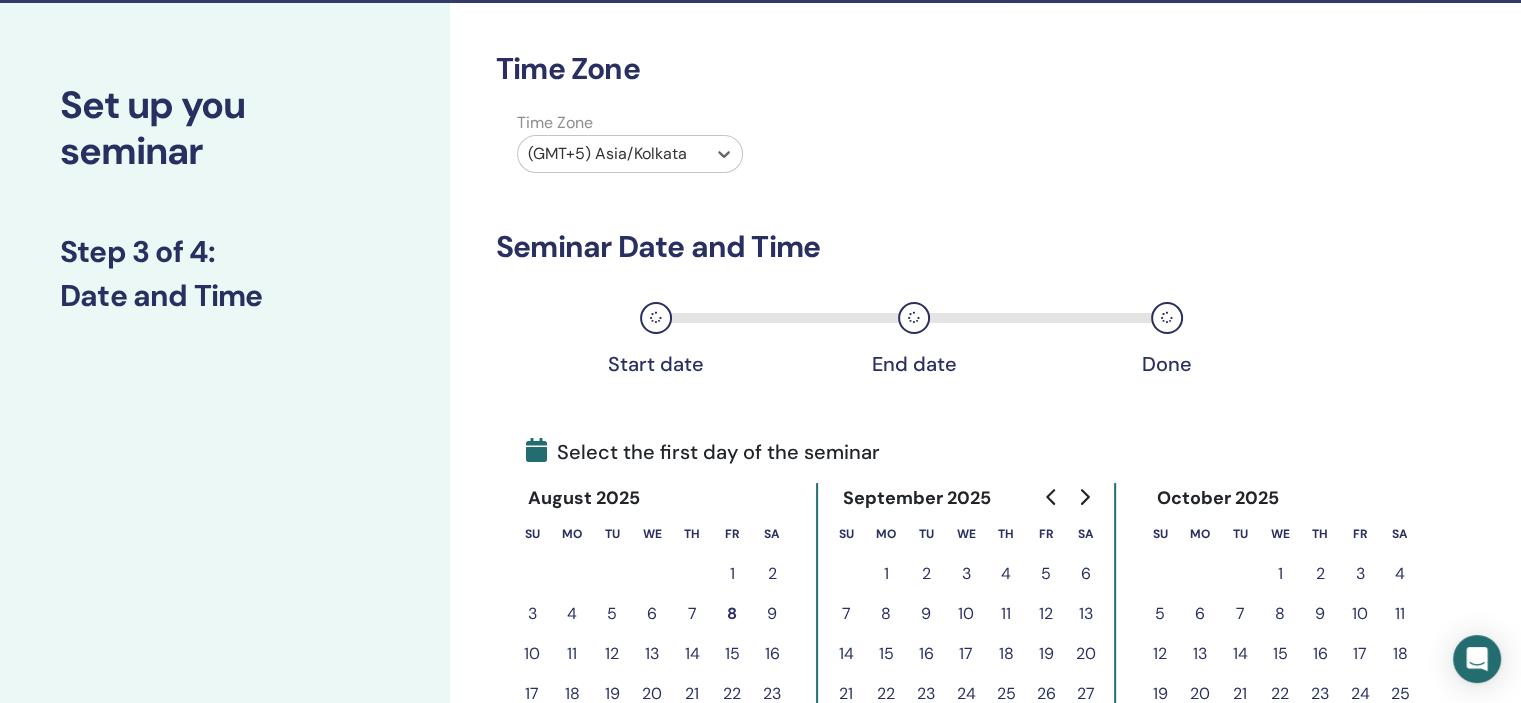 scroll, scrollTop: 300, scrollLeft: 0, axis: vertical 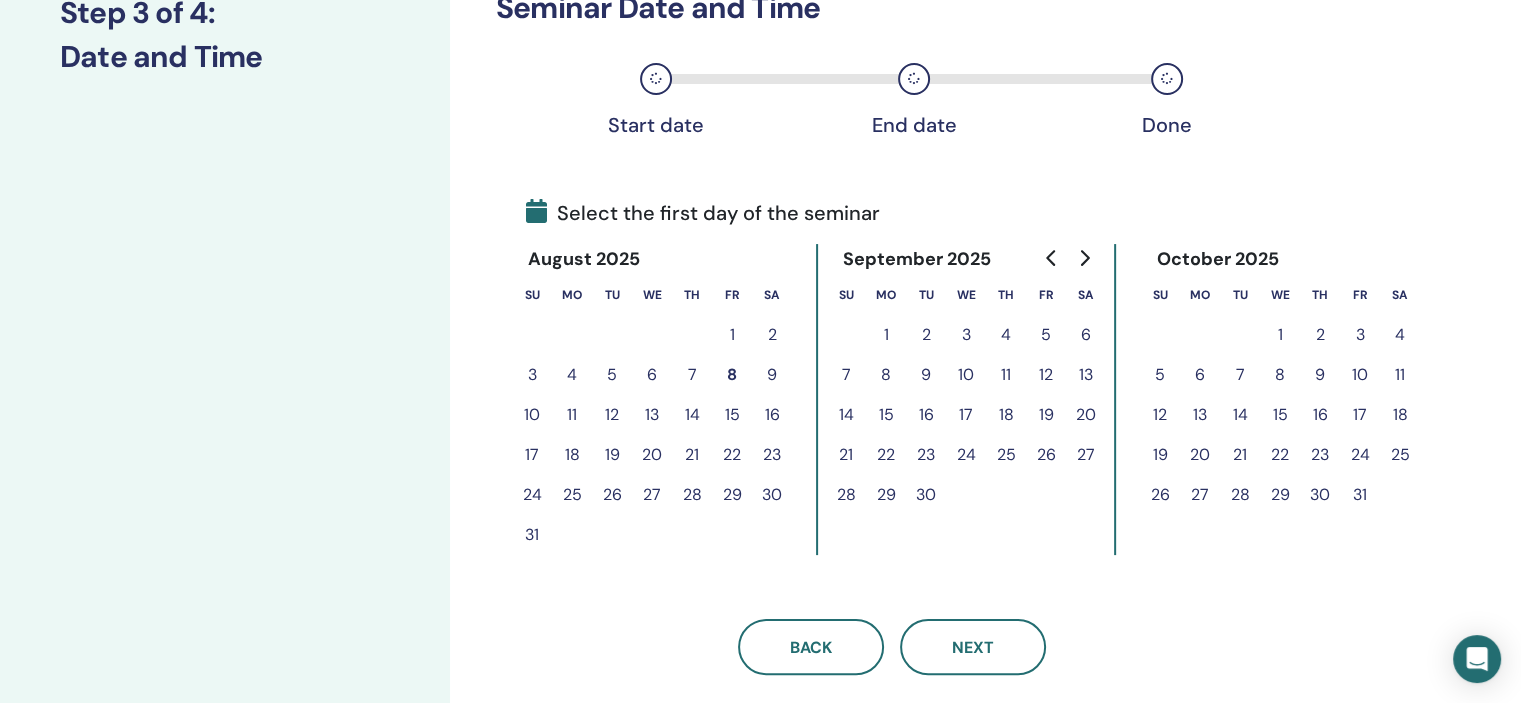 click on "18" at bounding box center [572, 455] 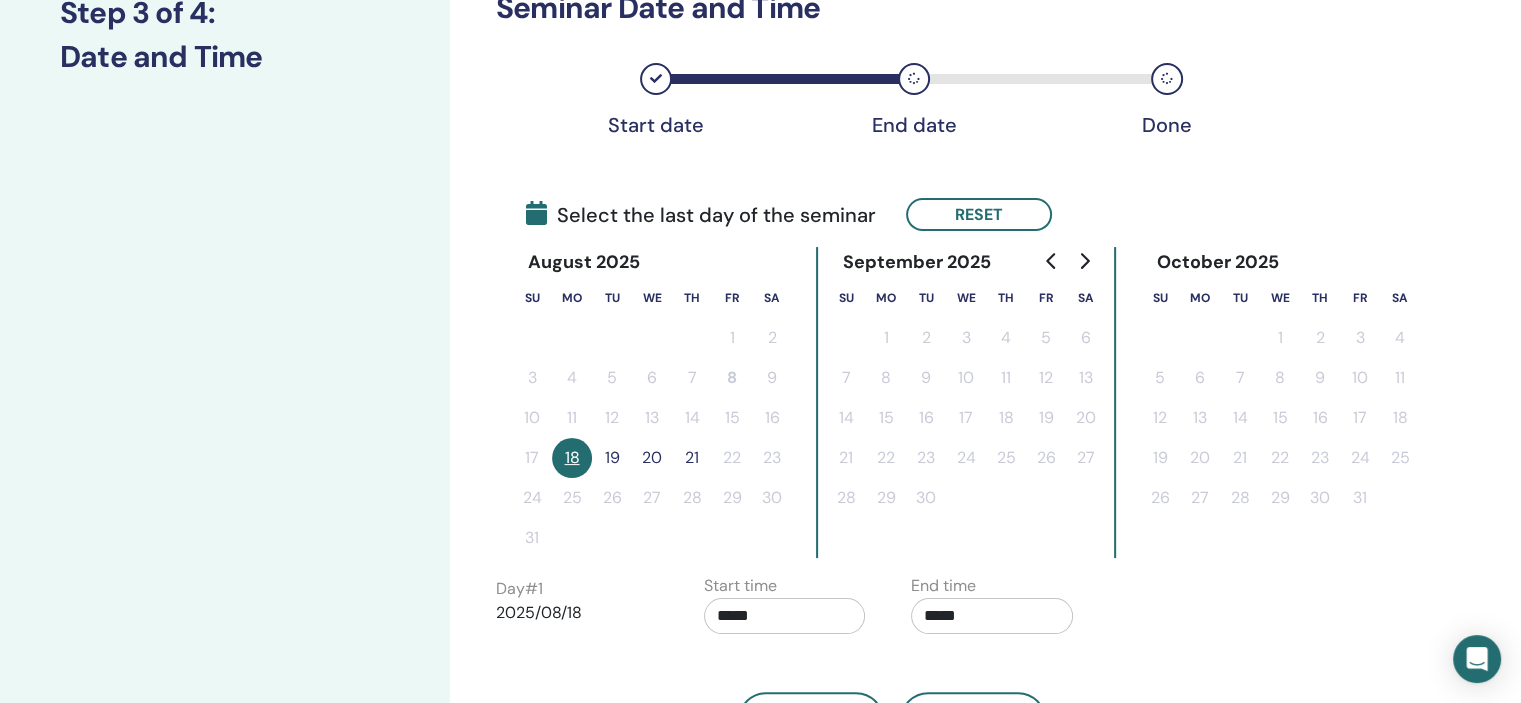 click on "19" at bounding box center [612, 458] 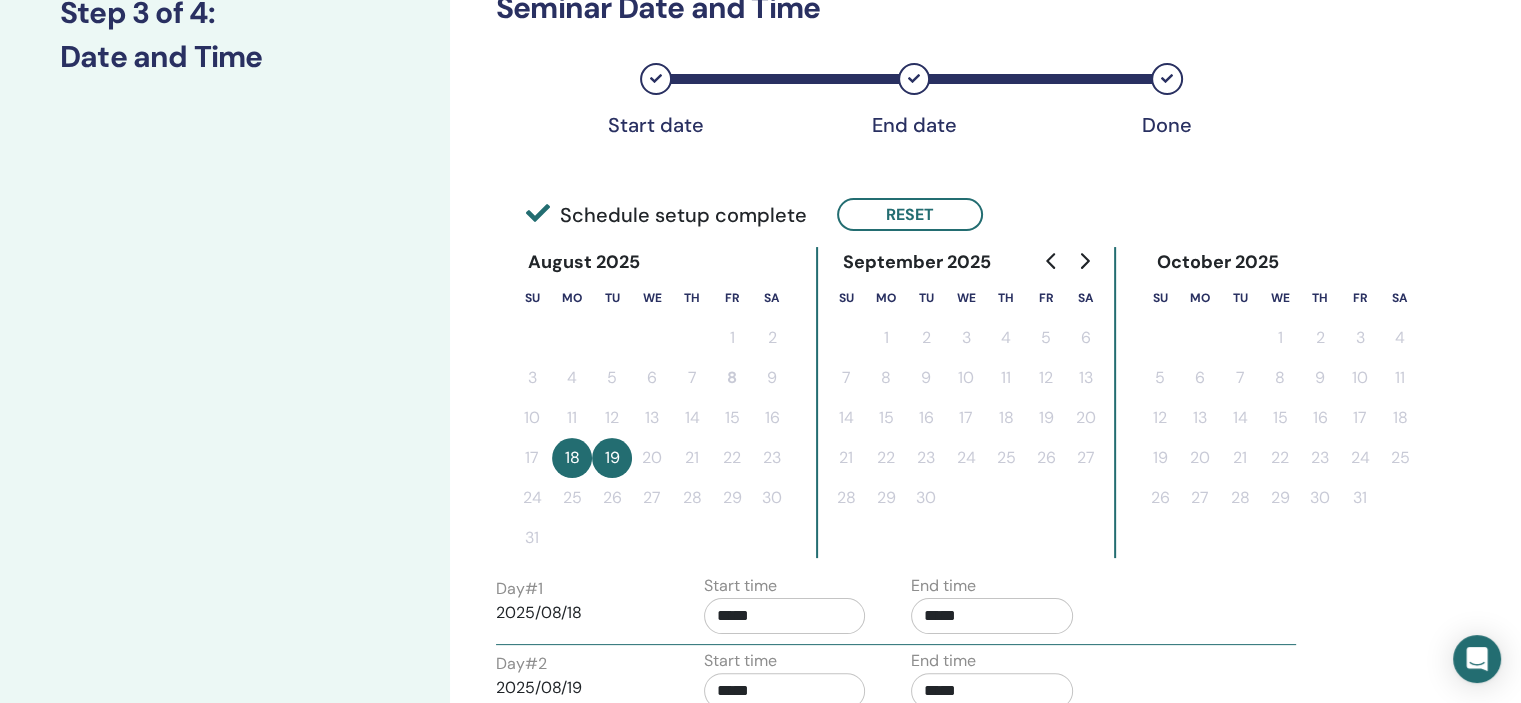 scroll, scrollTop: 700, scrollLeft: 0, axis: vertical 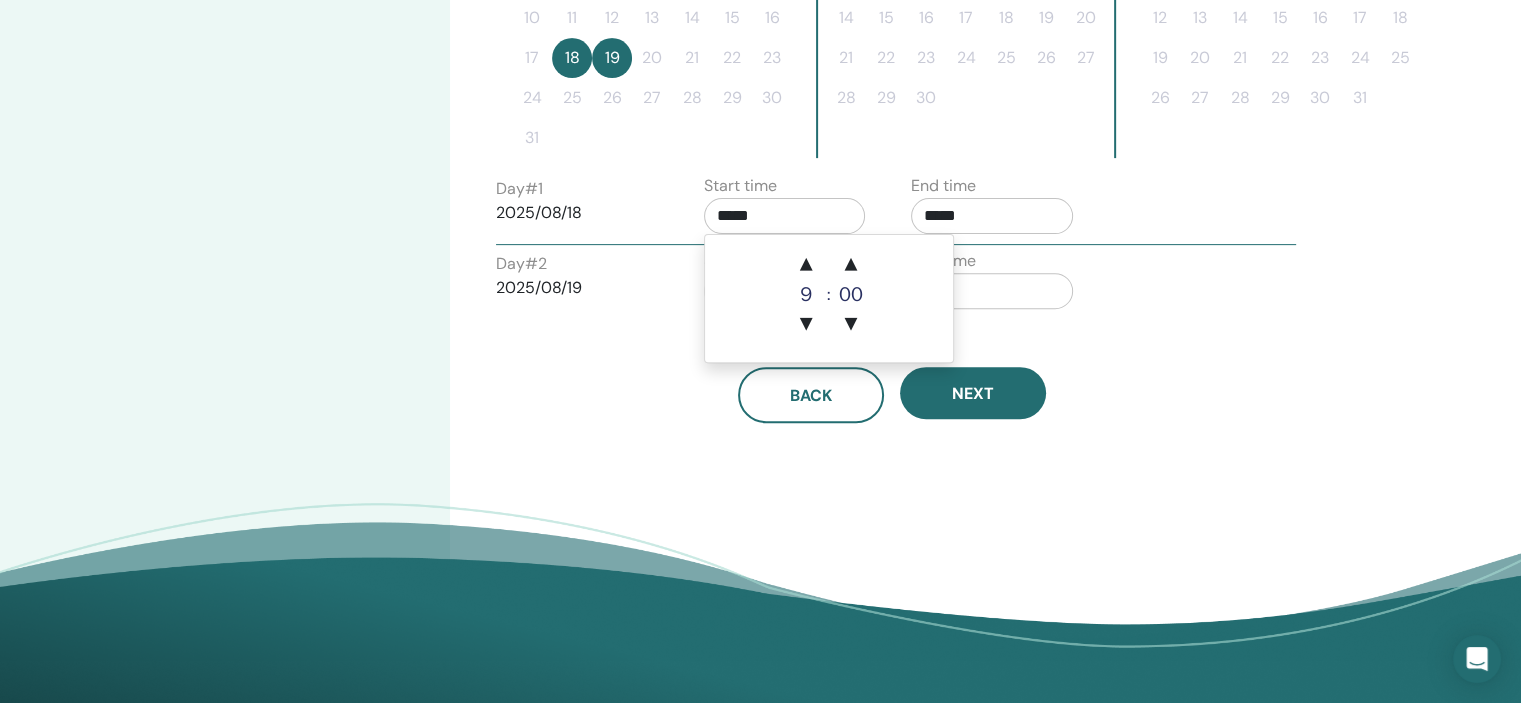 click on "*****" at bounding box center (785, 216) 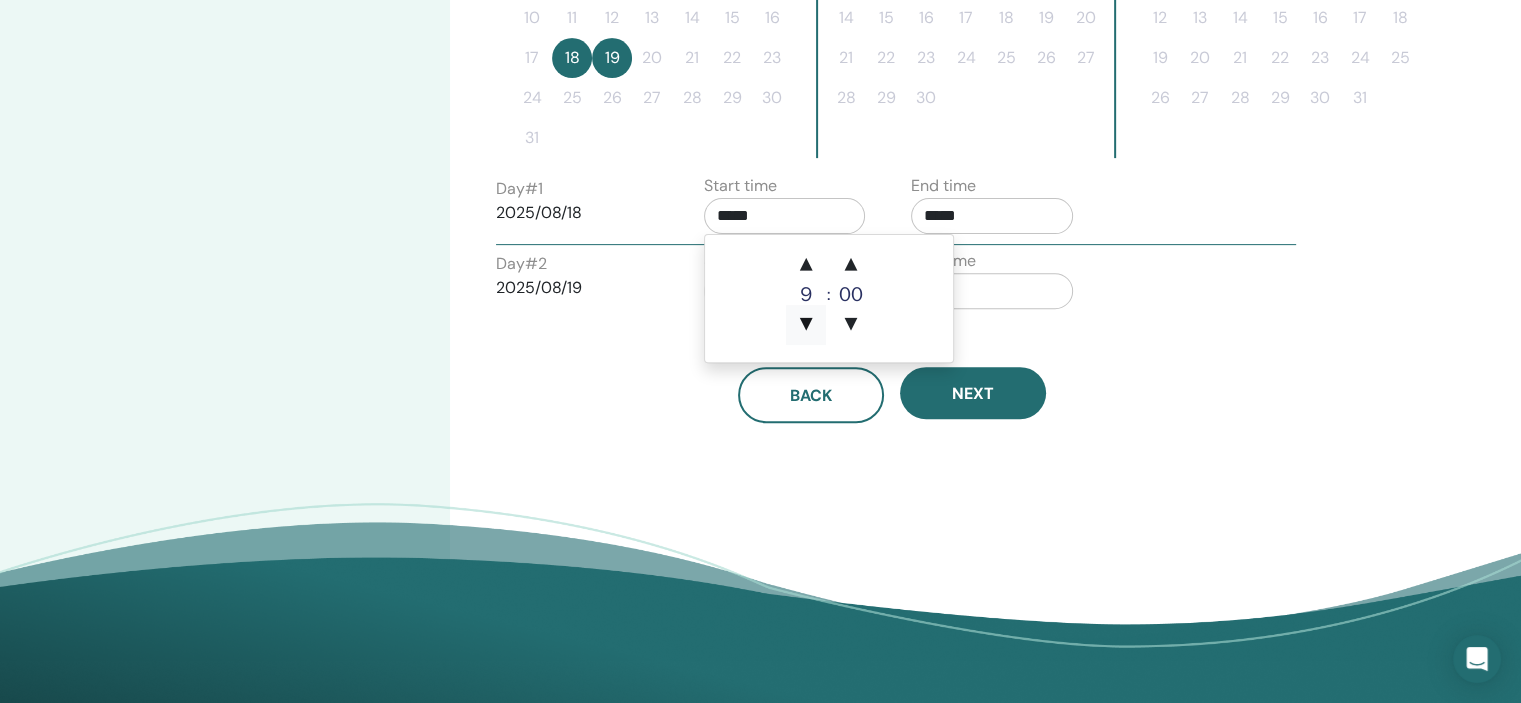 click on "▼" at bounding box center (806, 325) 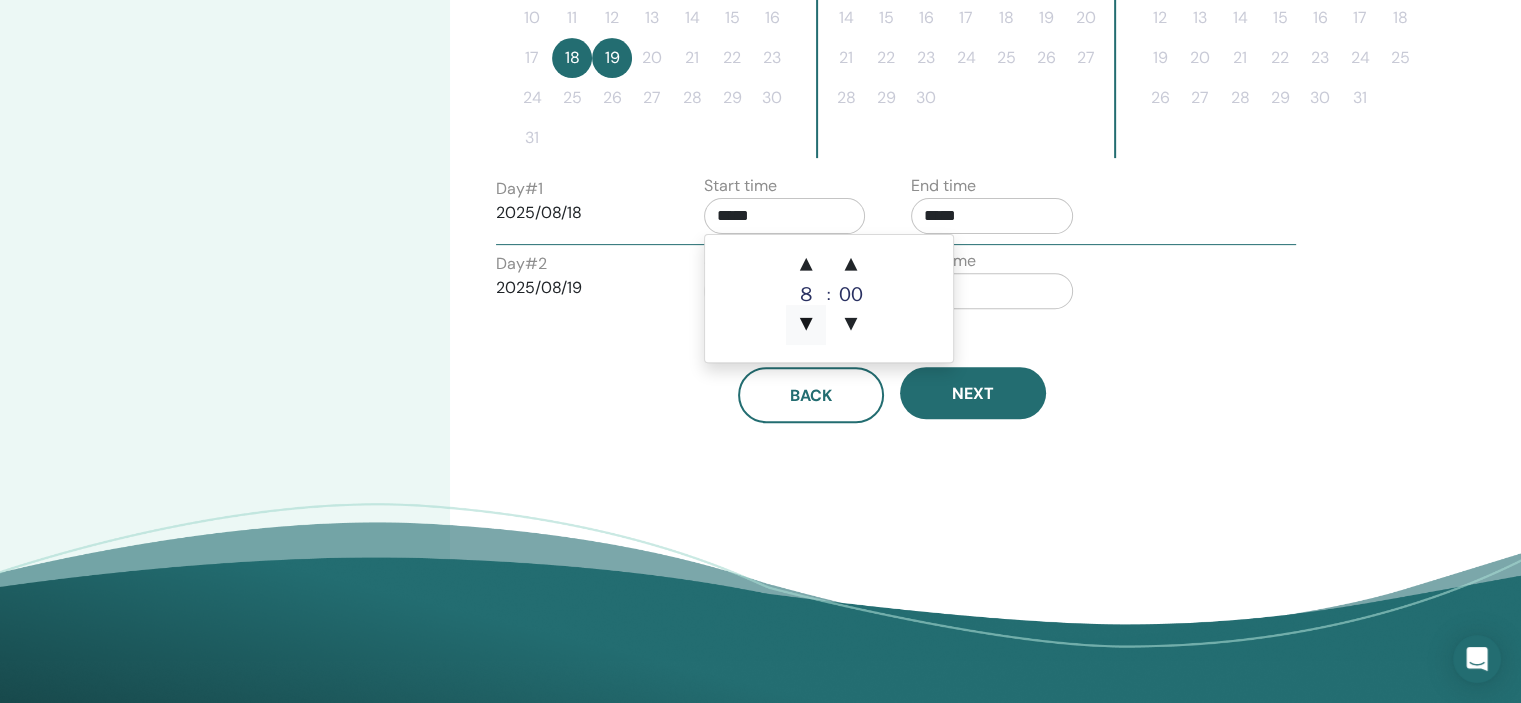 click on "▼" at bounding box center [806, 325] 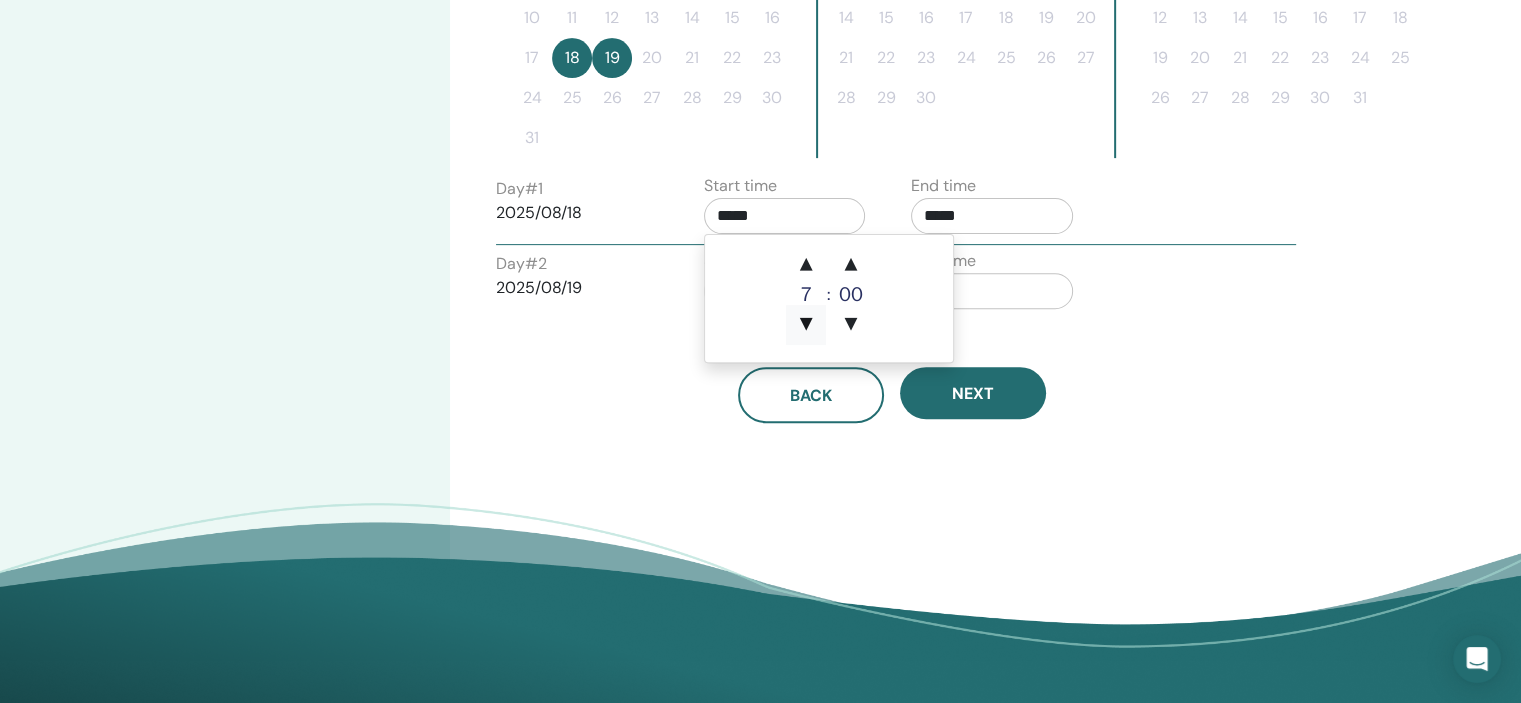 click on "▼" at bounding box center (806, 325) 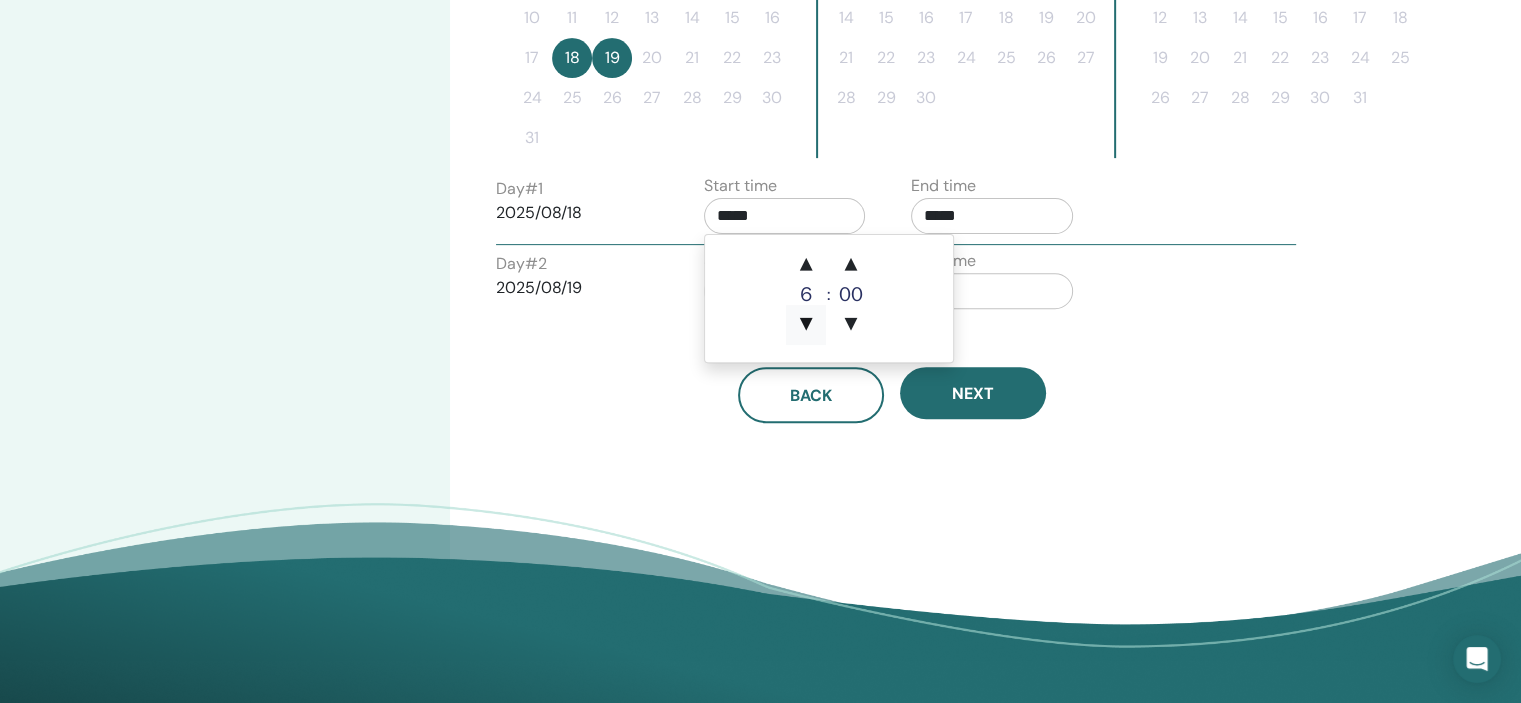 type on "*****" 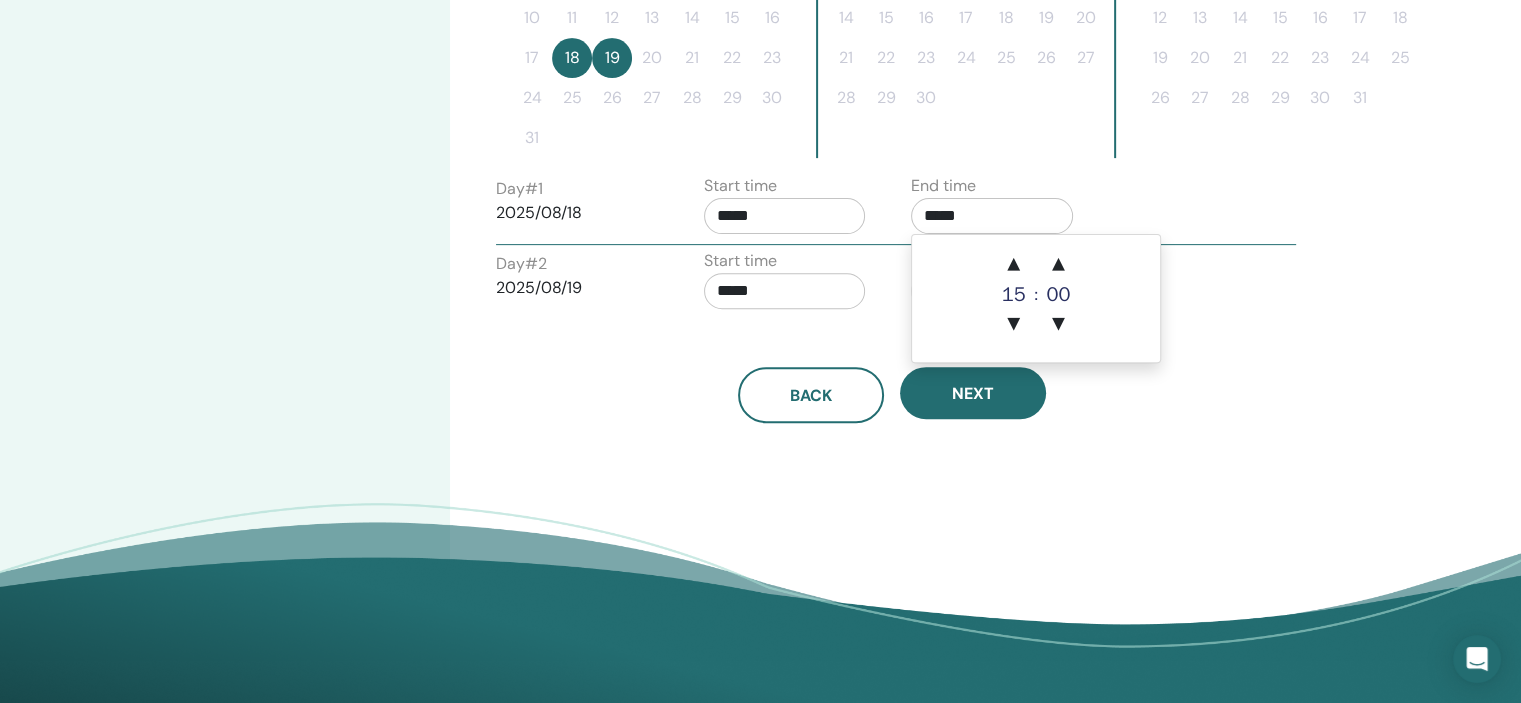 click on "*****" at bounding box center (992, 216) 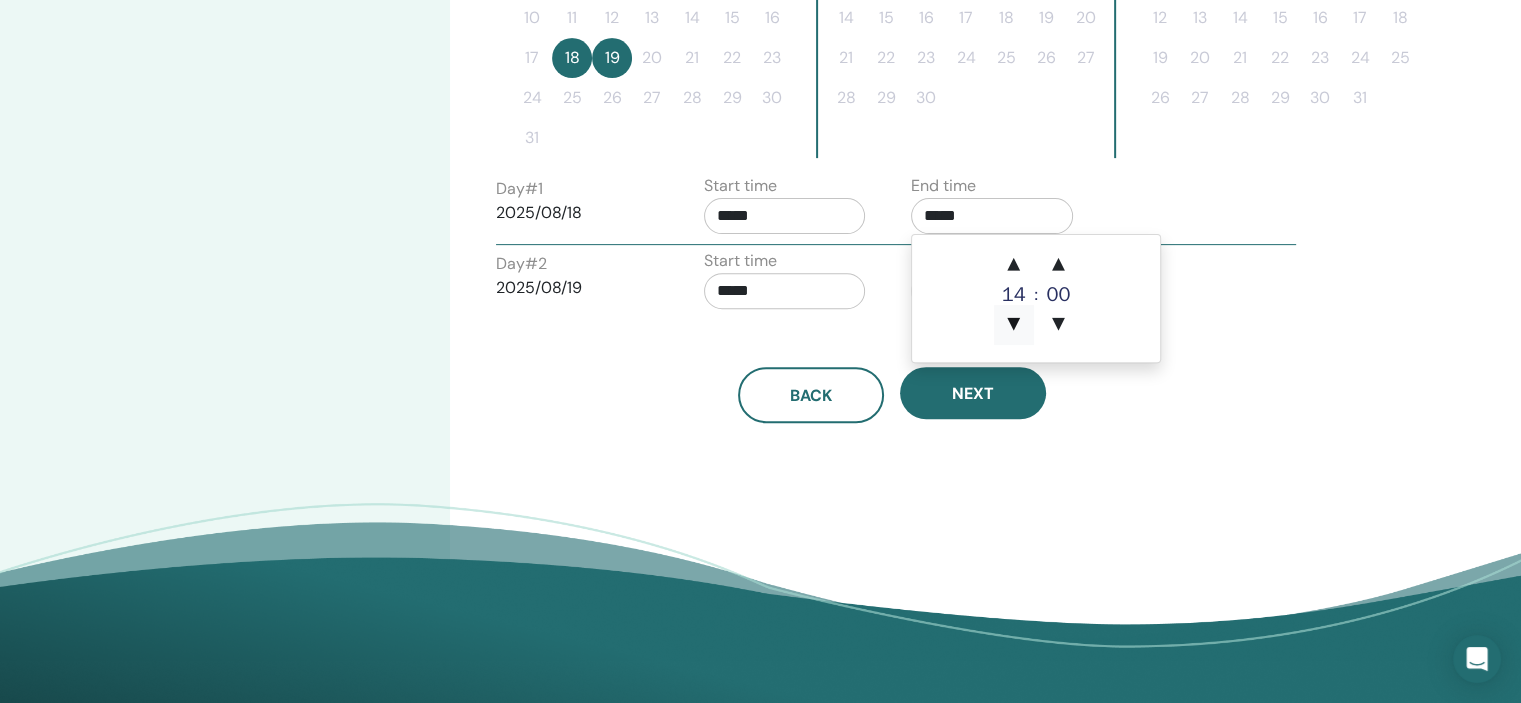 click on "▼" at bounding box center [1014, 325] 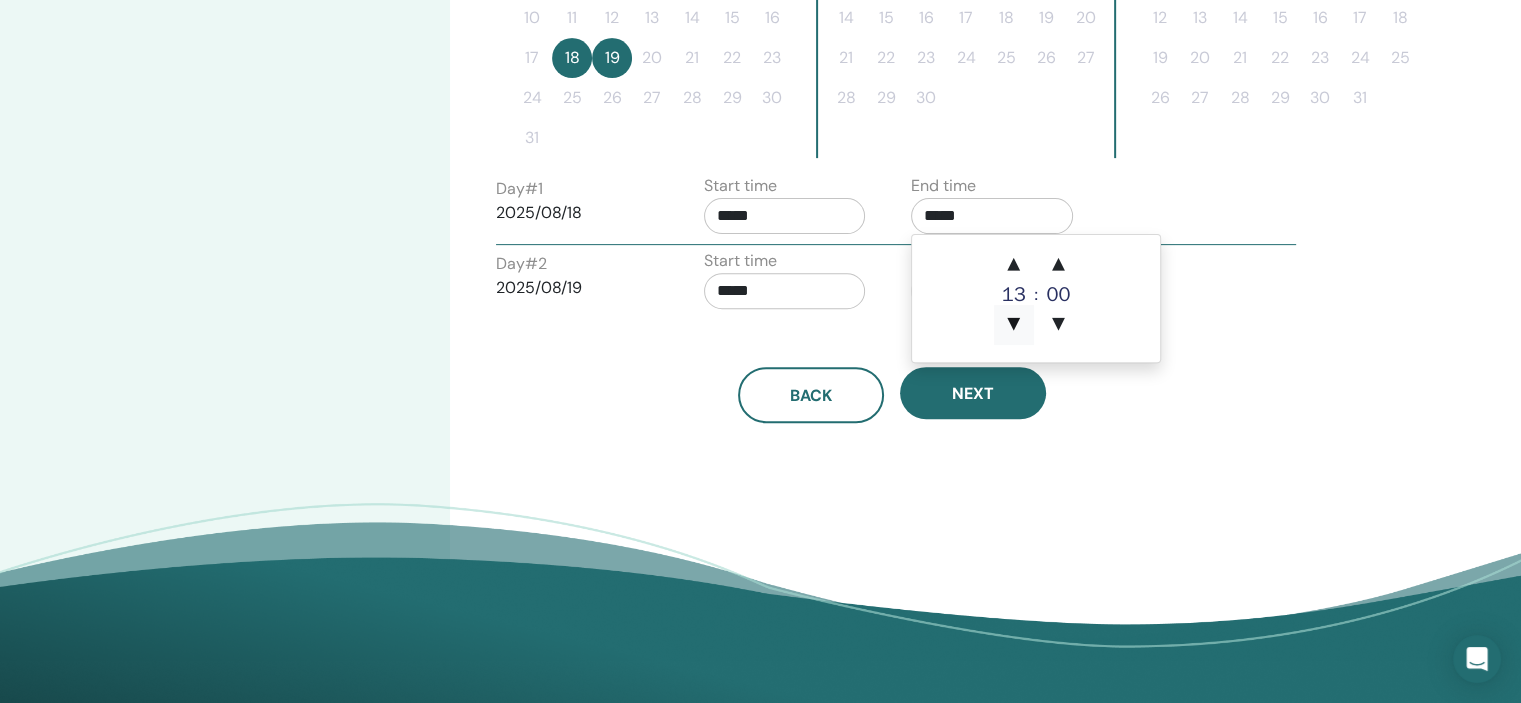 click on "▼" at bounding box center (1014, 325) 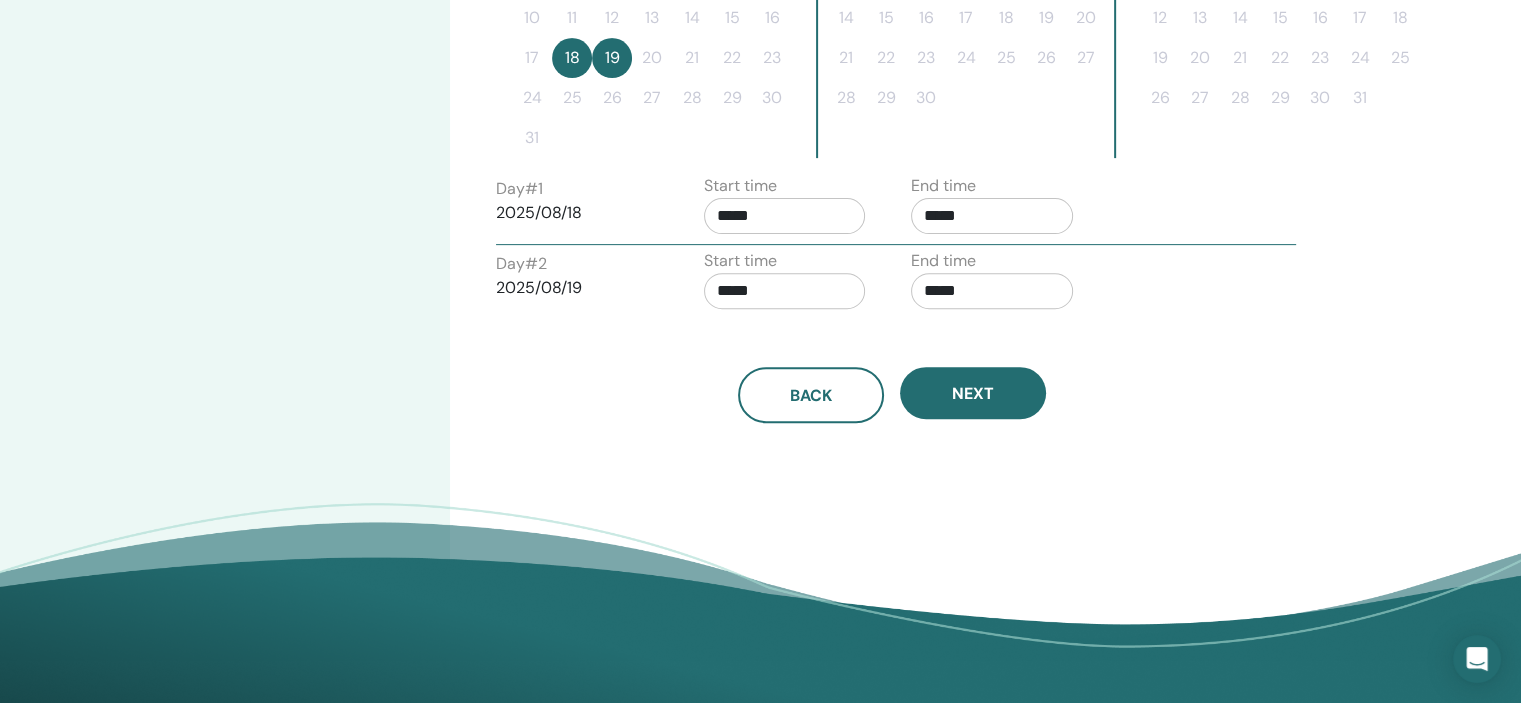 click on "Back Next" at bounding box center [892, 395] 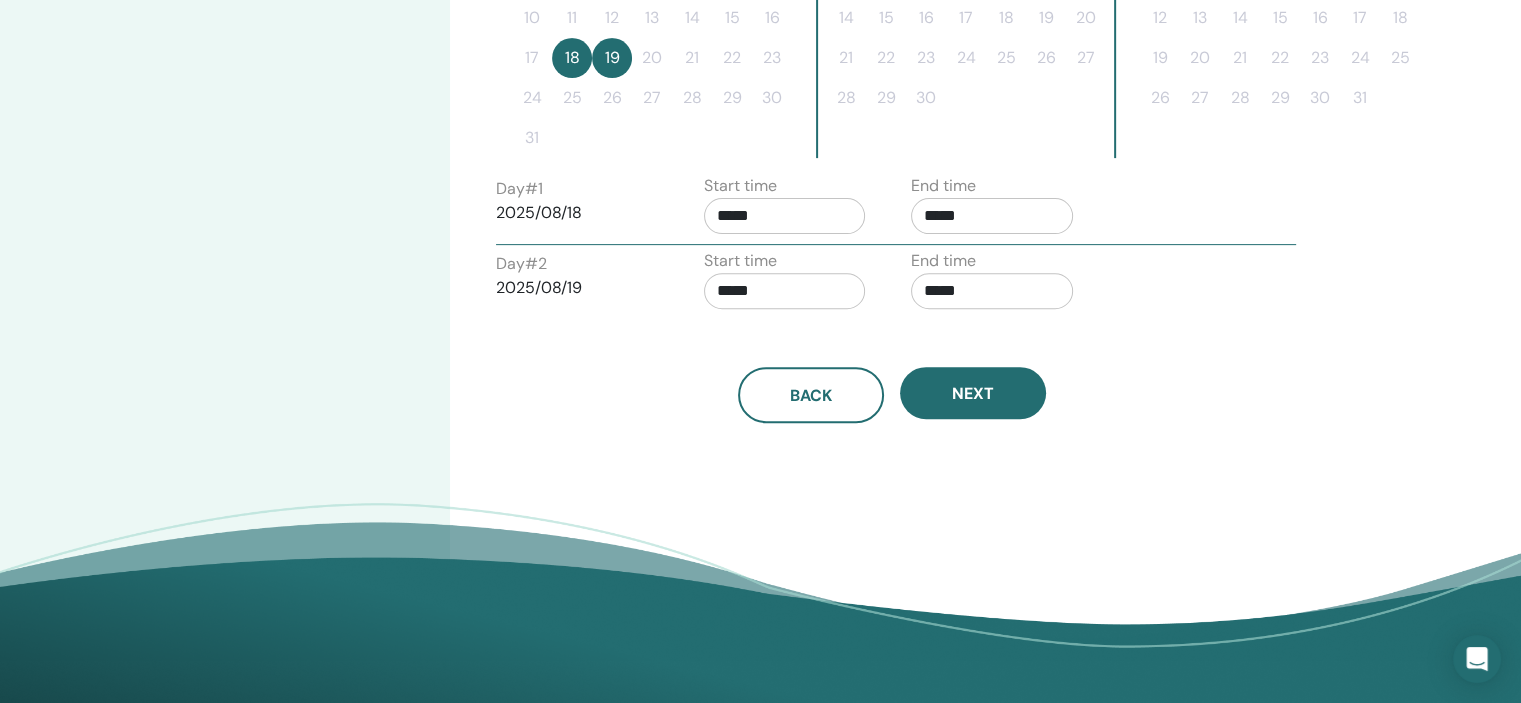 click on "*****" at bounding box center (785, 291) 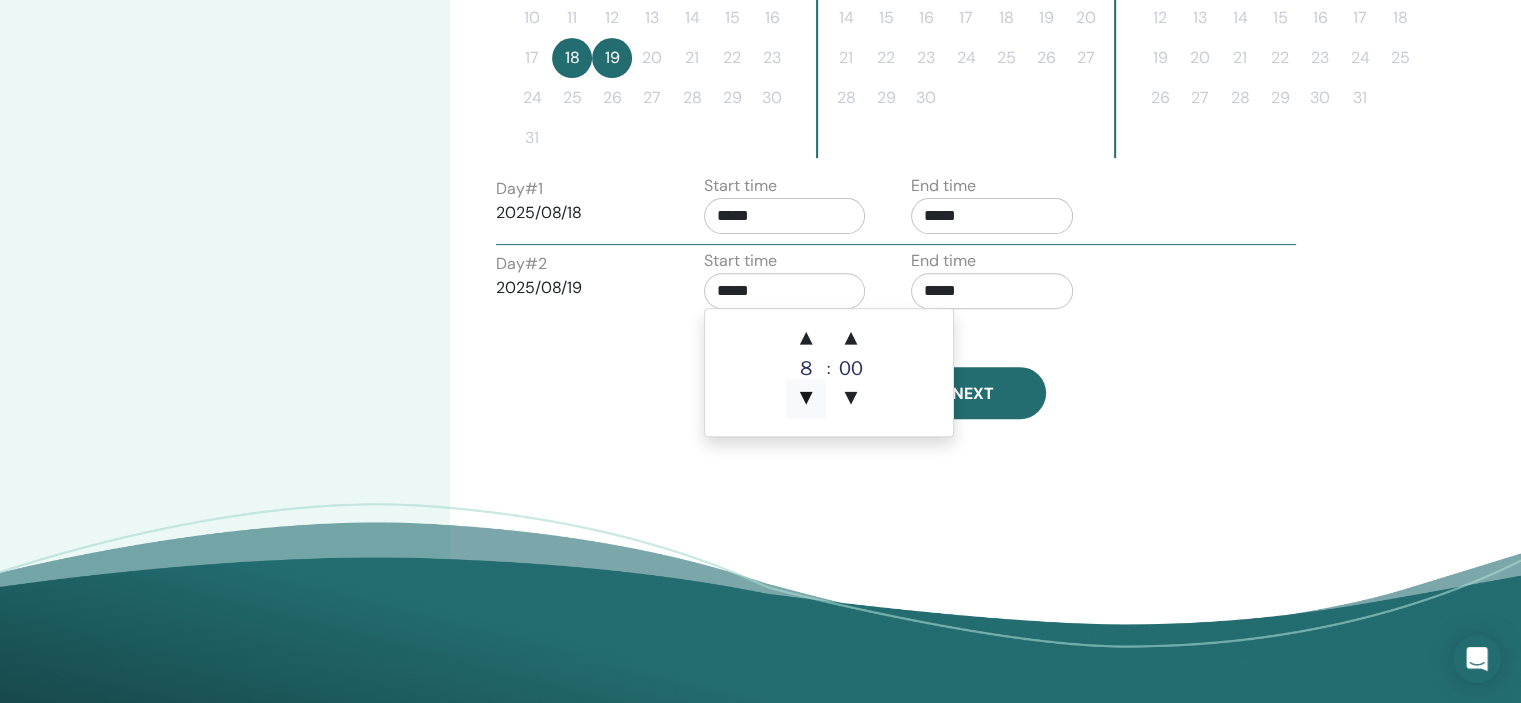 click on "▼" at bounding box center (806, 399) 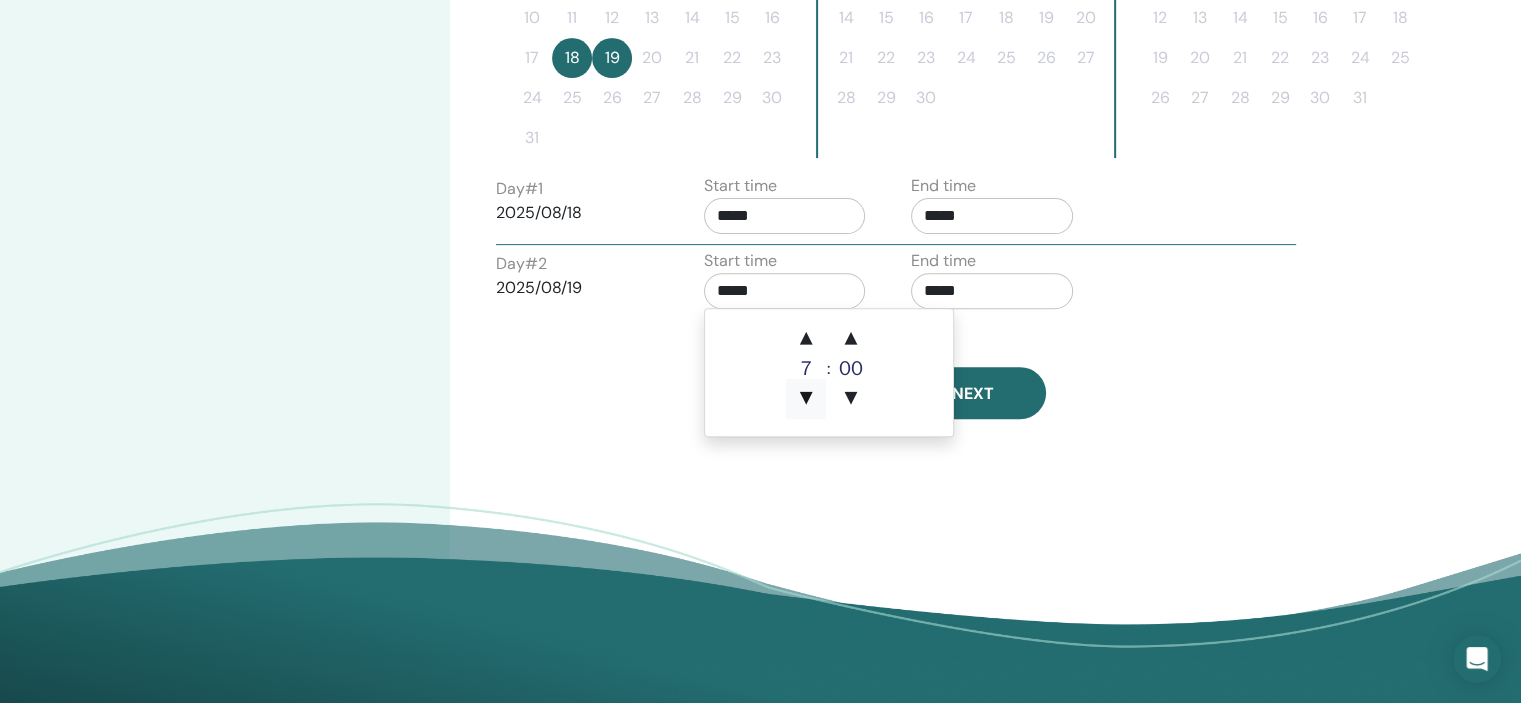 click on "▼" at bounding box center [806, 399] 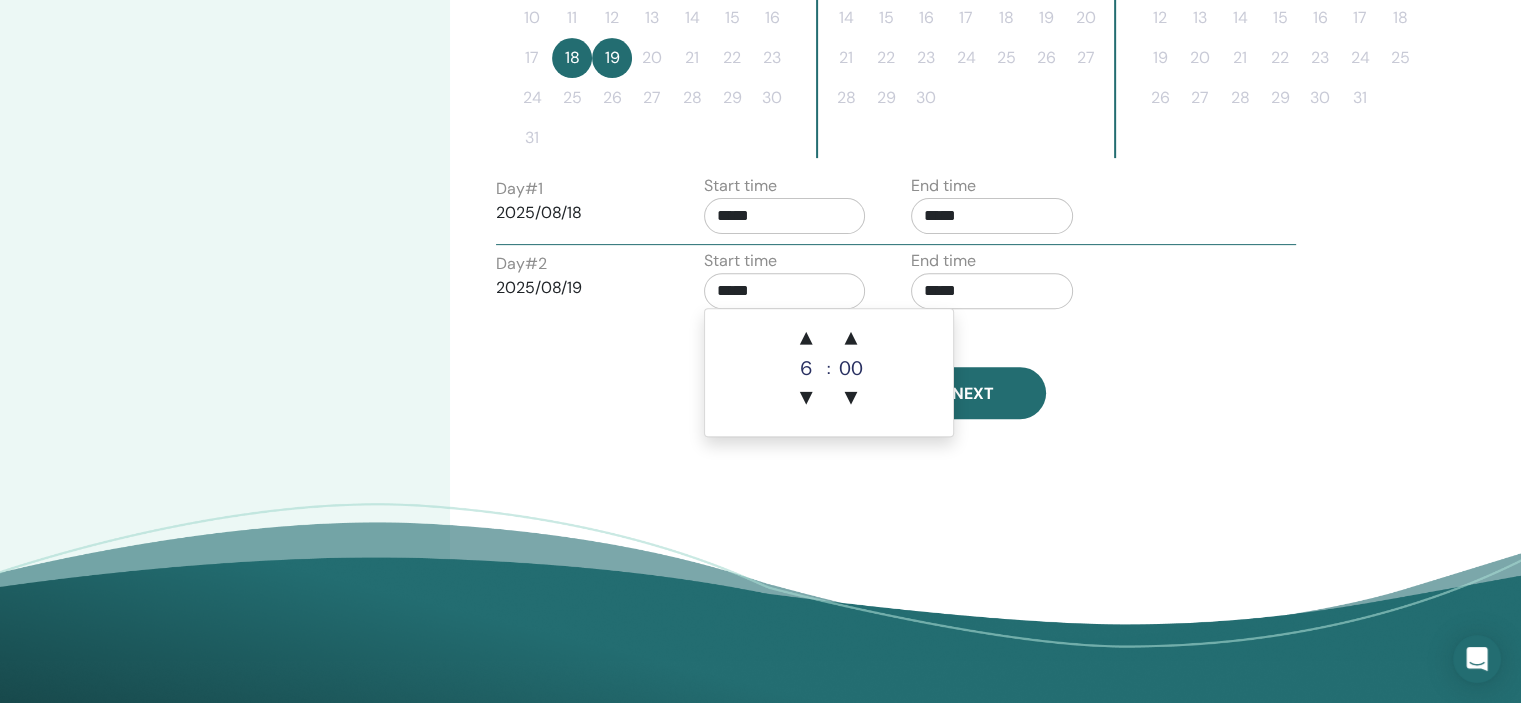 click on "*****" at bounding box center (992, 291) 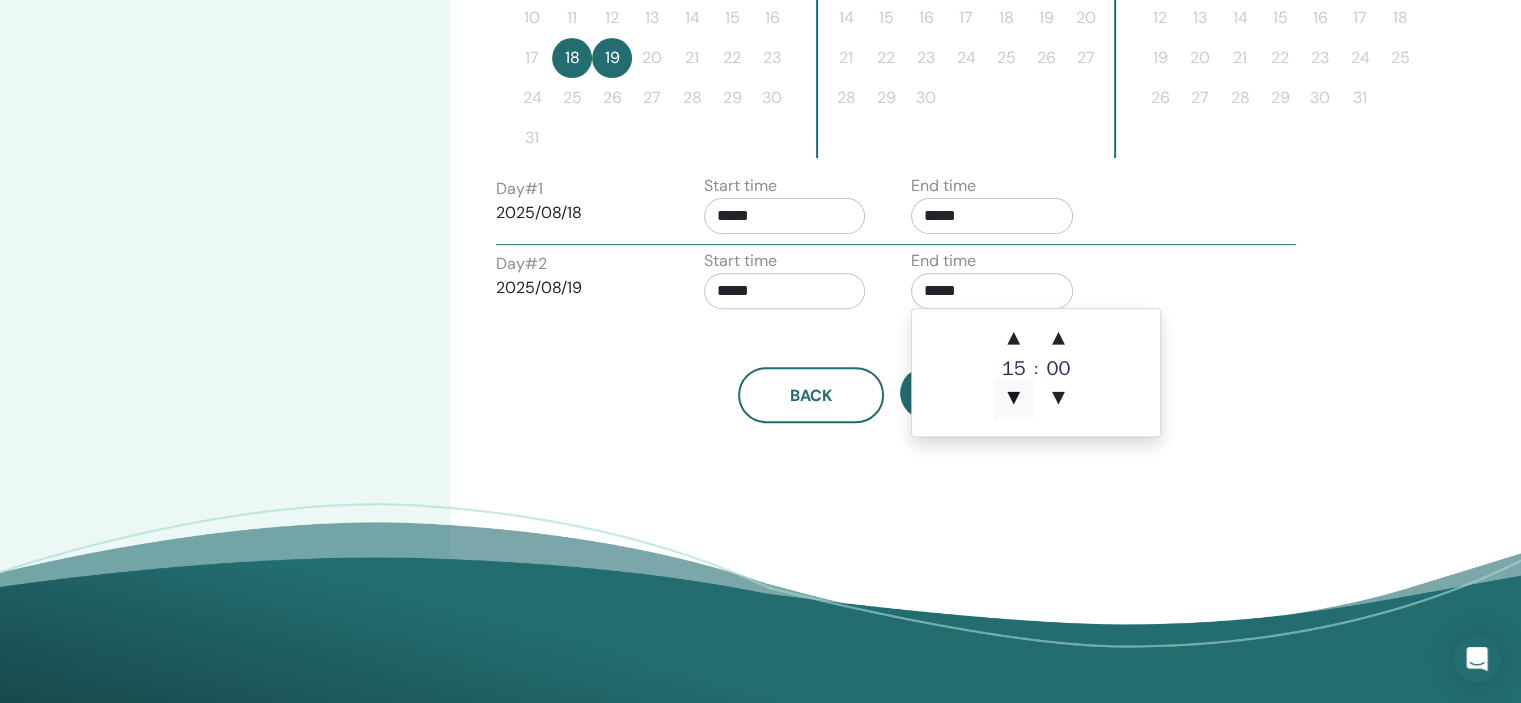 click on "▼" at bounding box center (1014, 399) 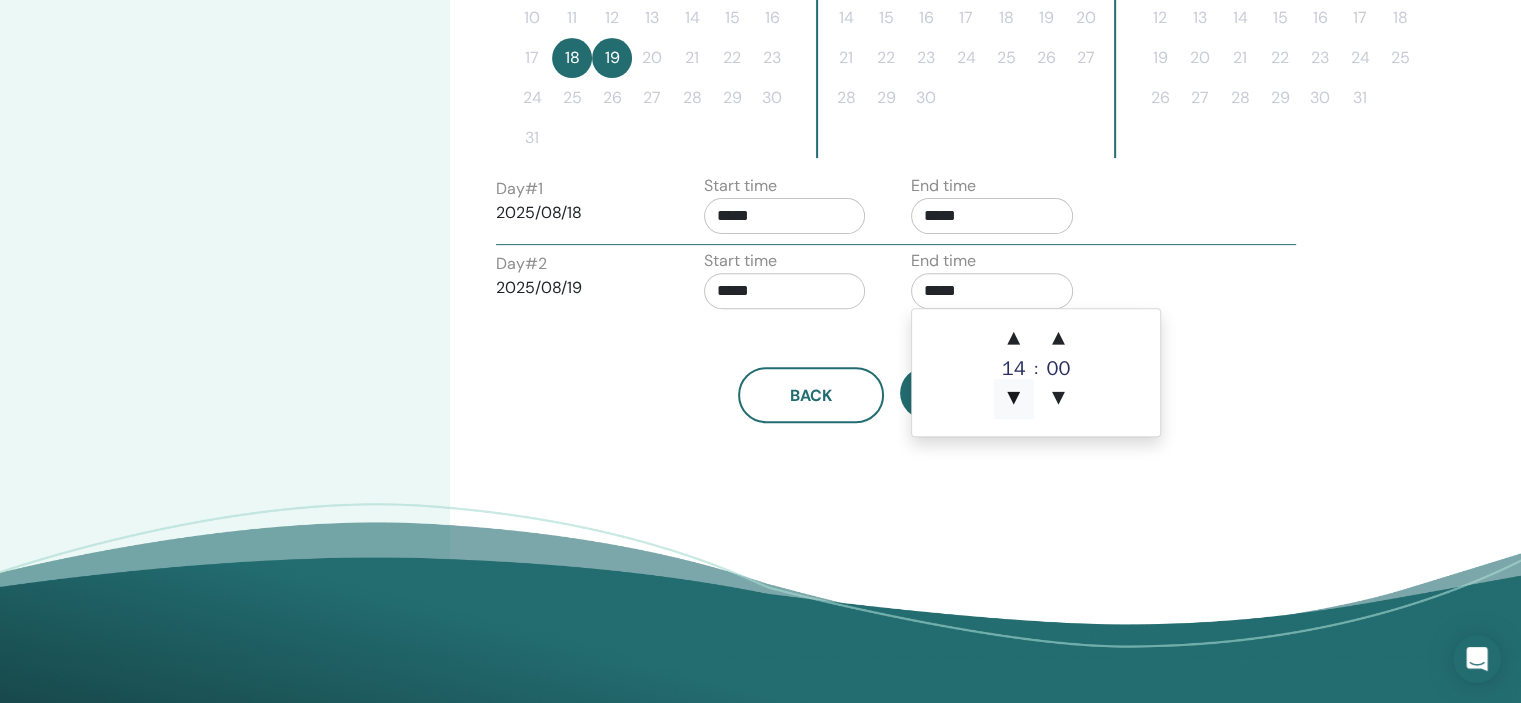 click on "▼" at bounding box center (1014, 399) 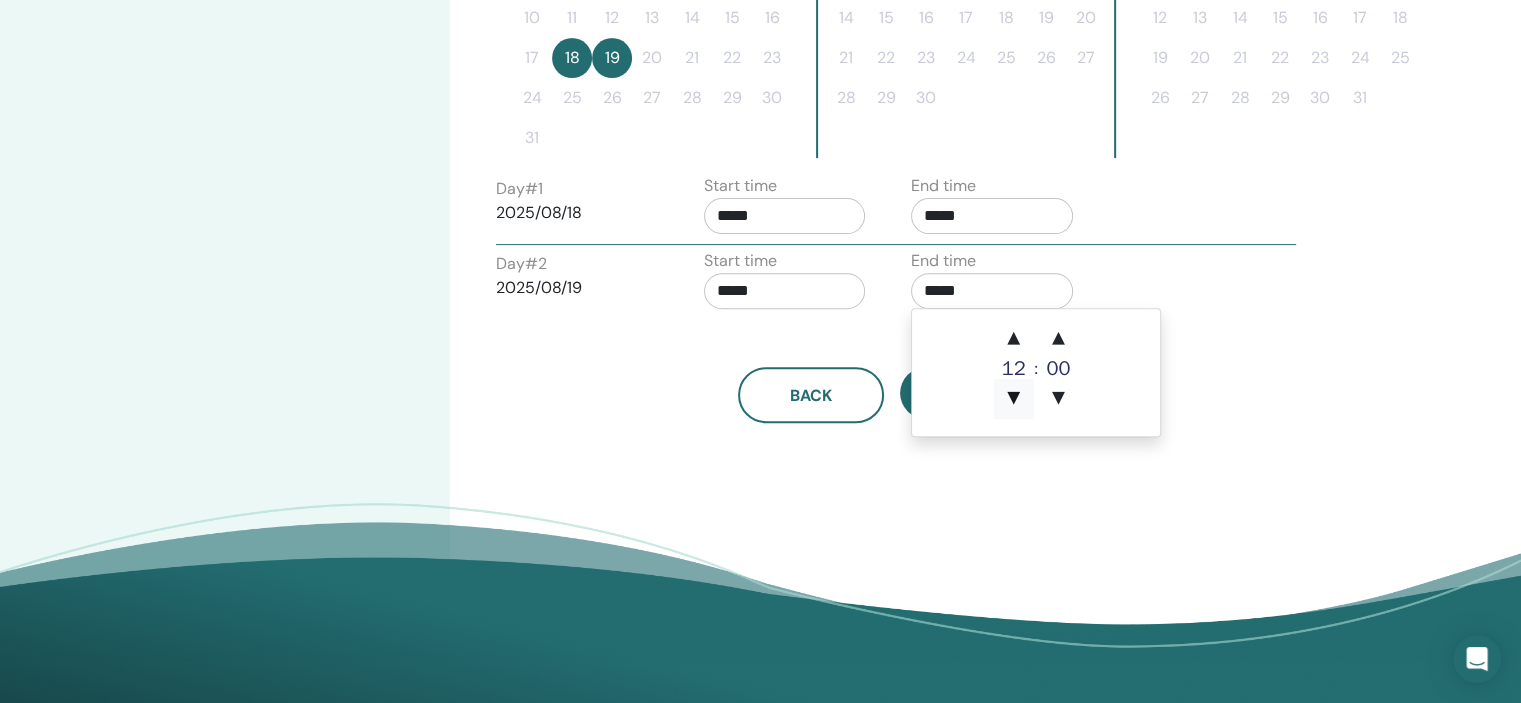 click on "▼" at bounding box center [1014, 399] 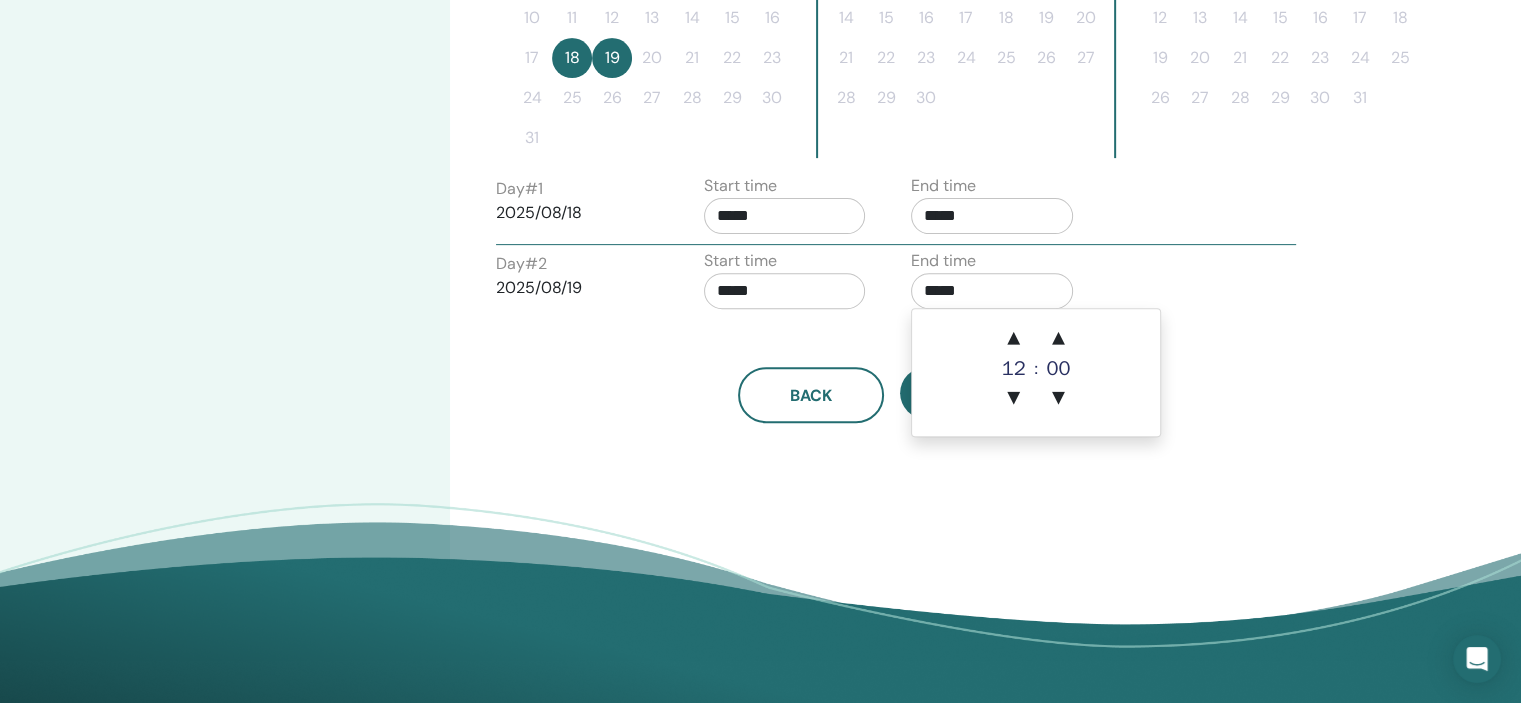 click on "Back Next" at bounding box center [892, 371] 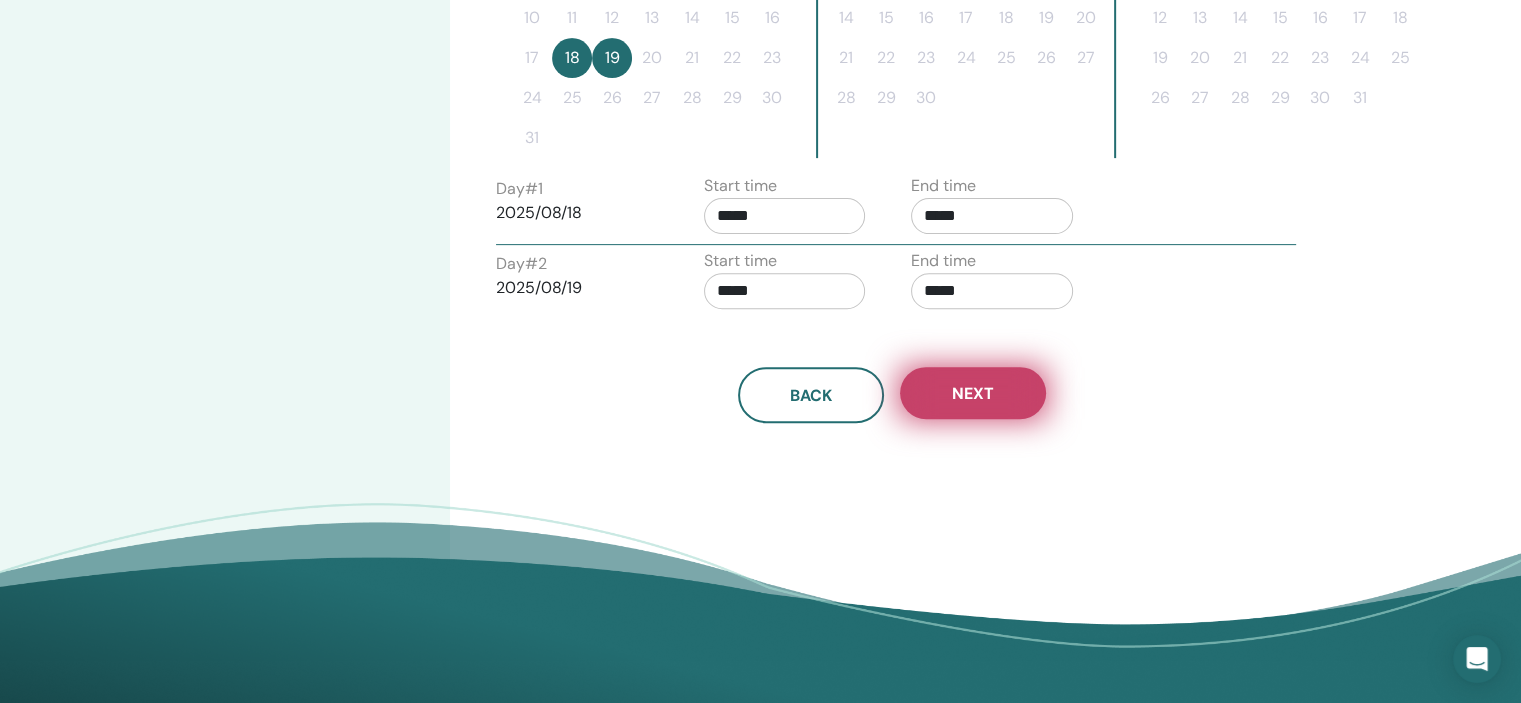 click on "Next" at bounding box center (973, 393) 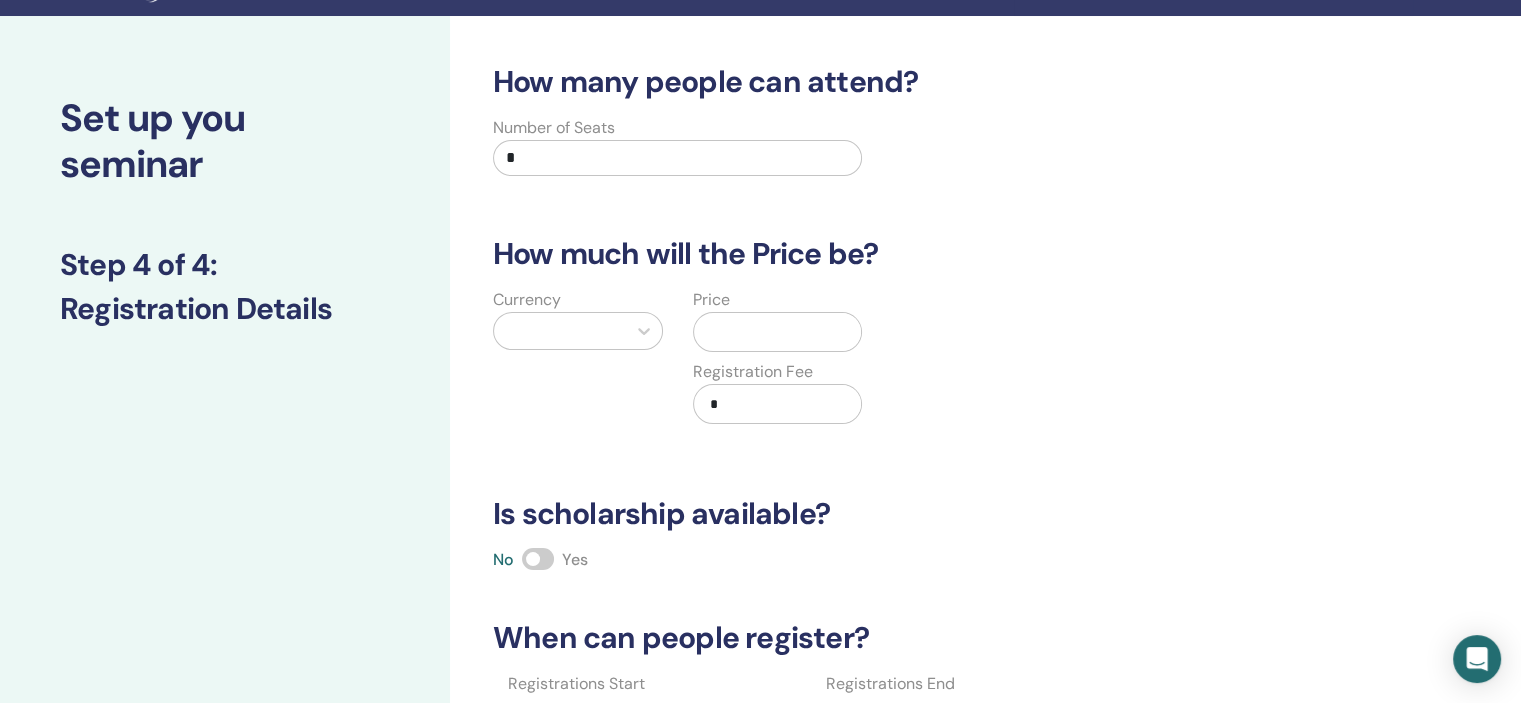 scroll, scrollTop: 0, scrollLeft: 0, axis: both 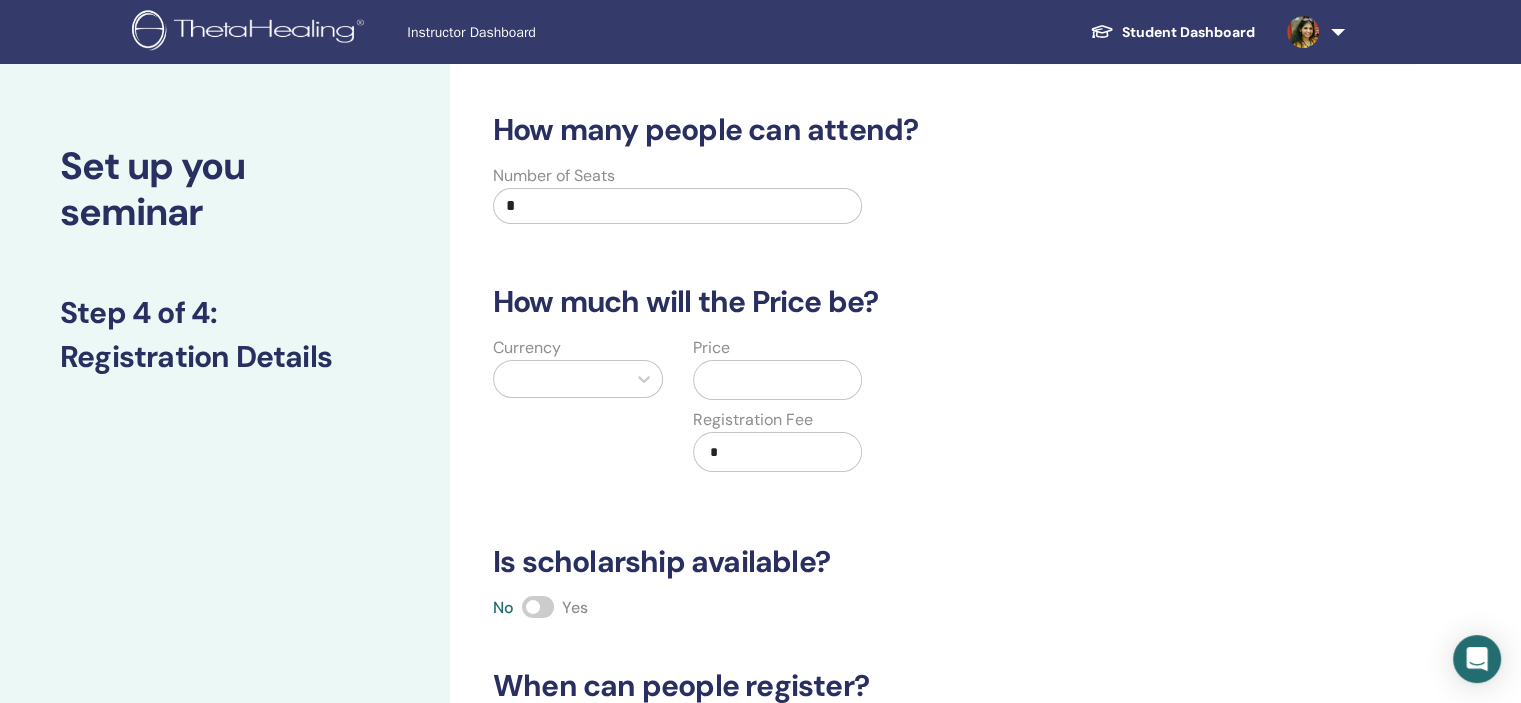 click on "*" at bounding box center (677, 206) 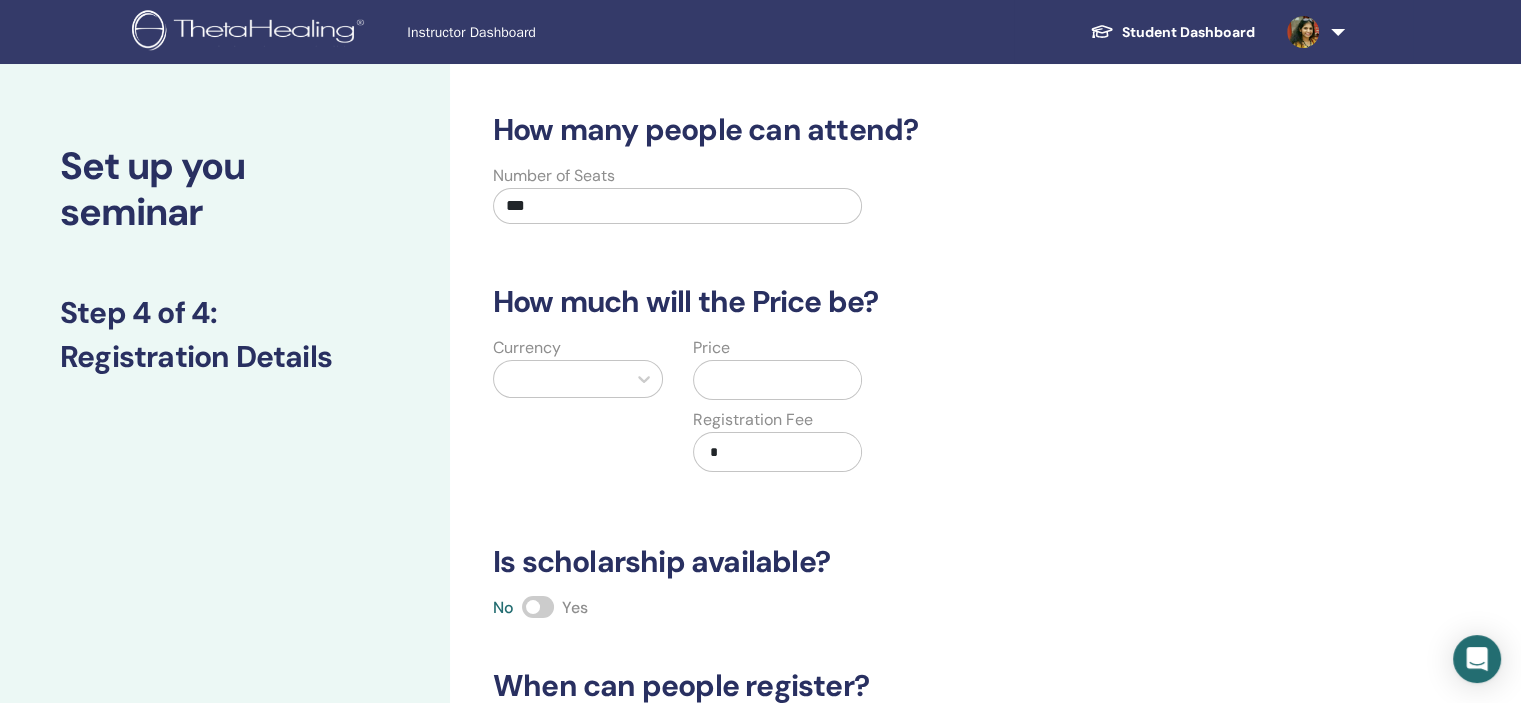 type on "***" 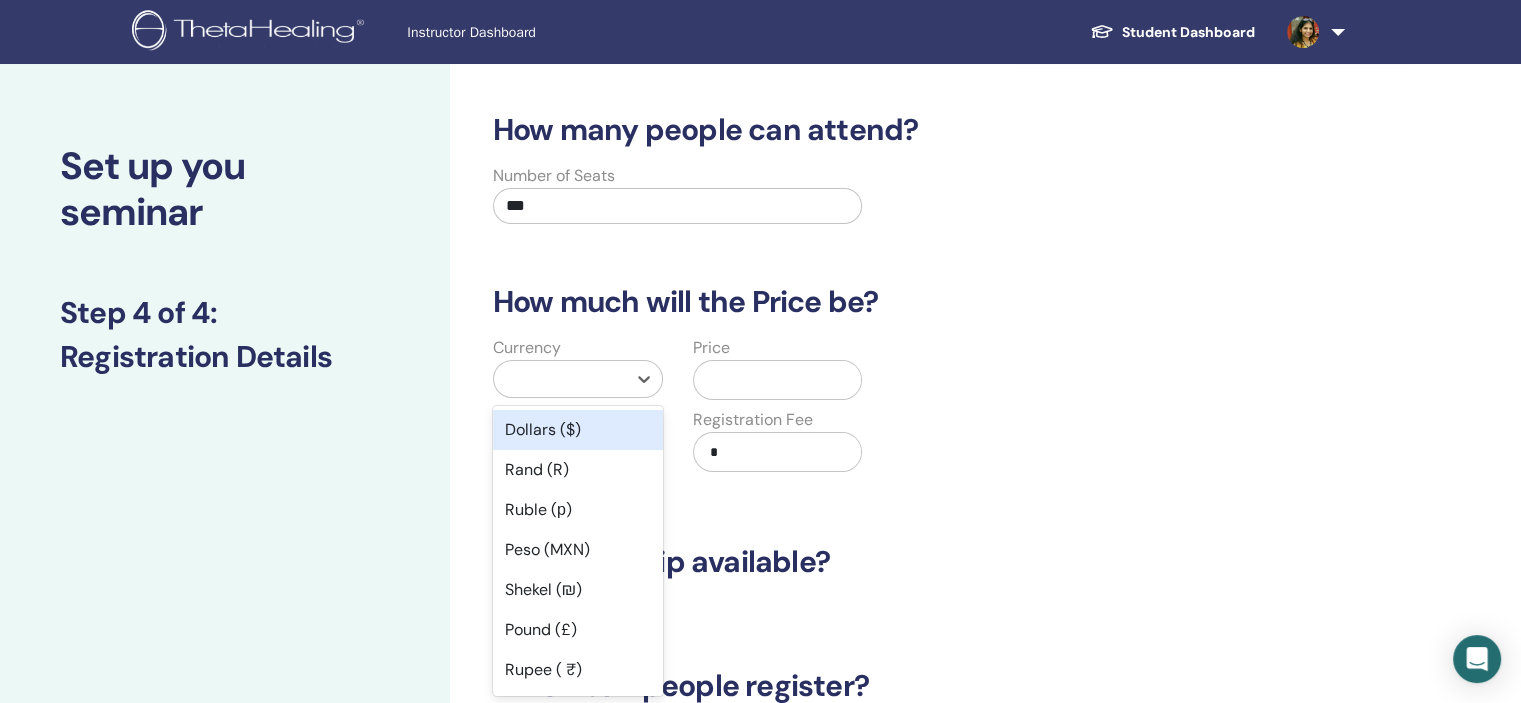click at bounding box center [560, 379] 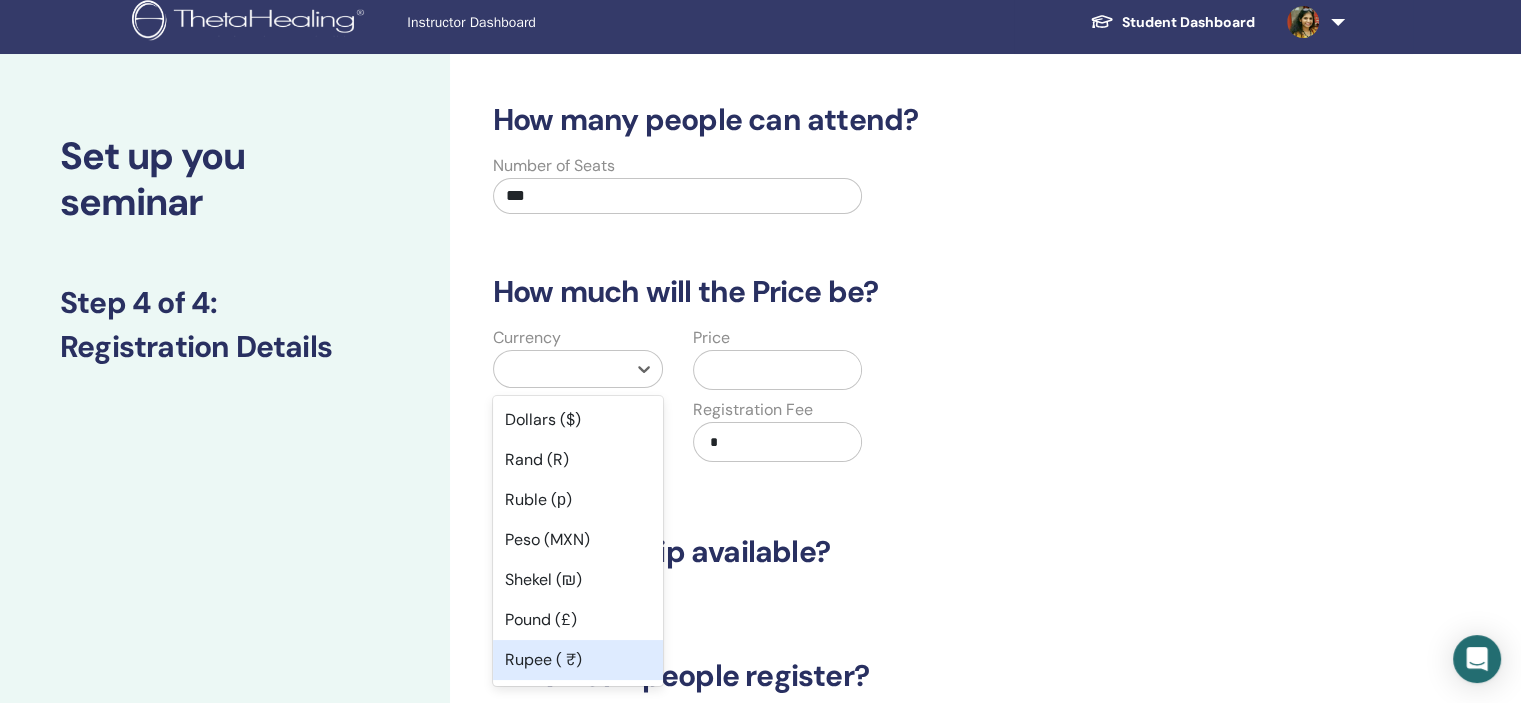 click on "Rupee ( ₹)" at bounding box center (578, 660) 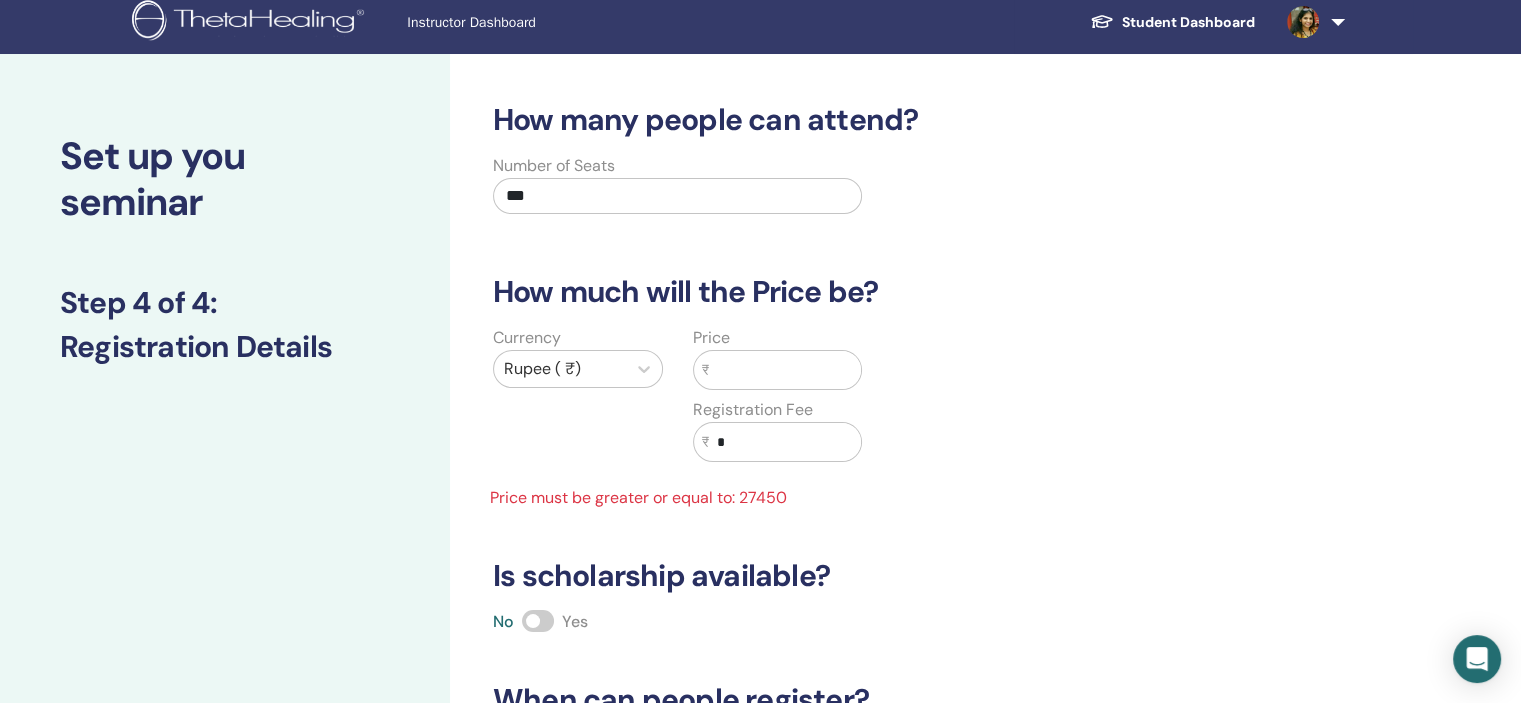 click at bounding box center [785, 370] 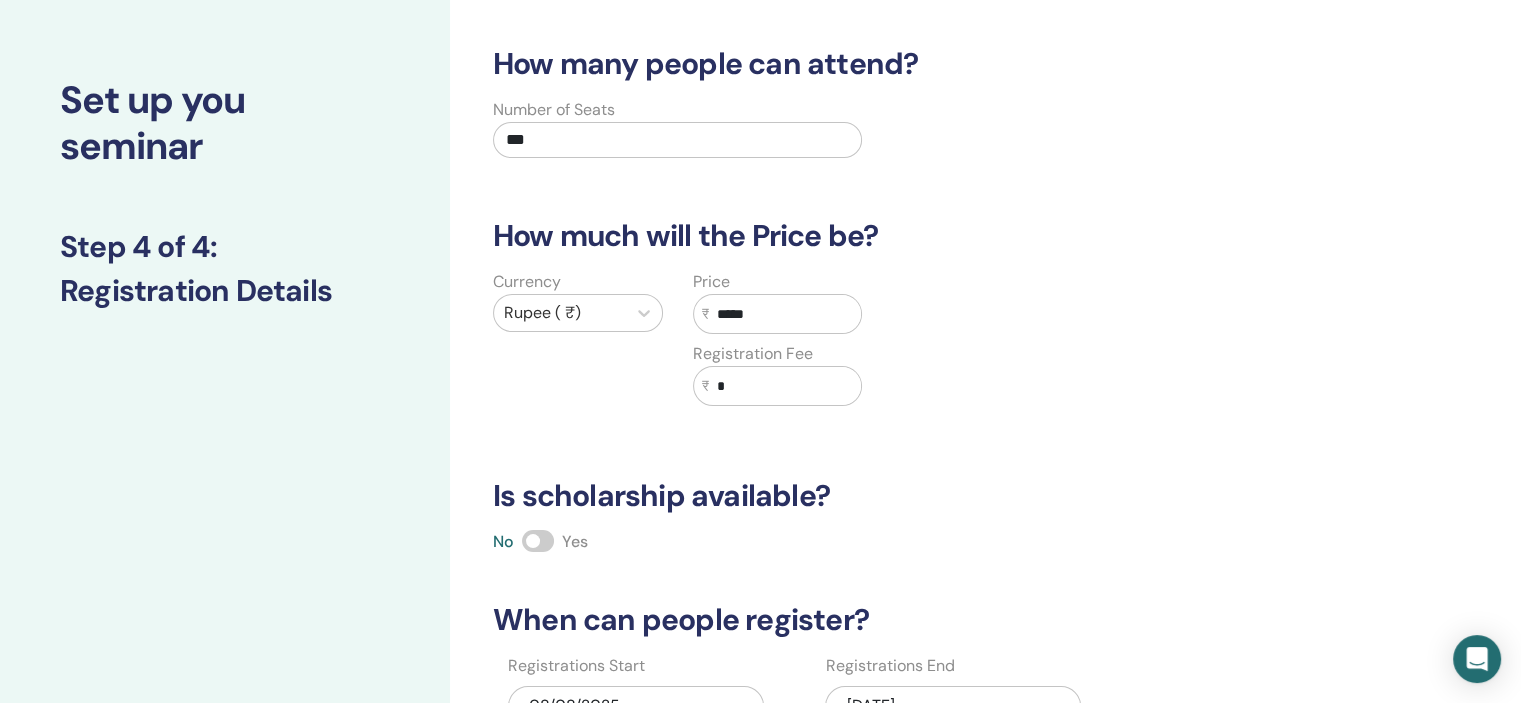 scroll, scrollTop: 300, scrollLeft: 0, axis: vertical 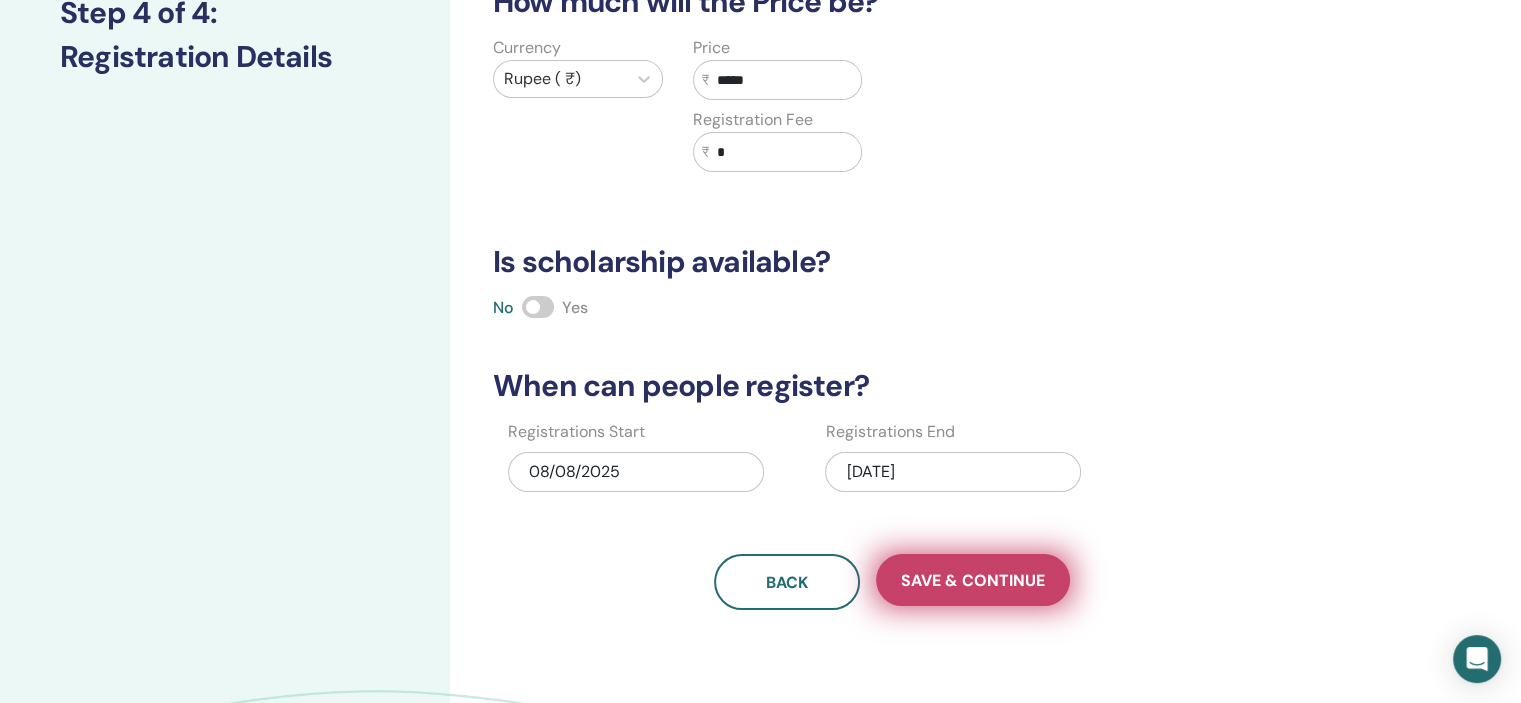 type on "*****" 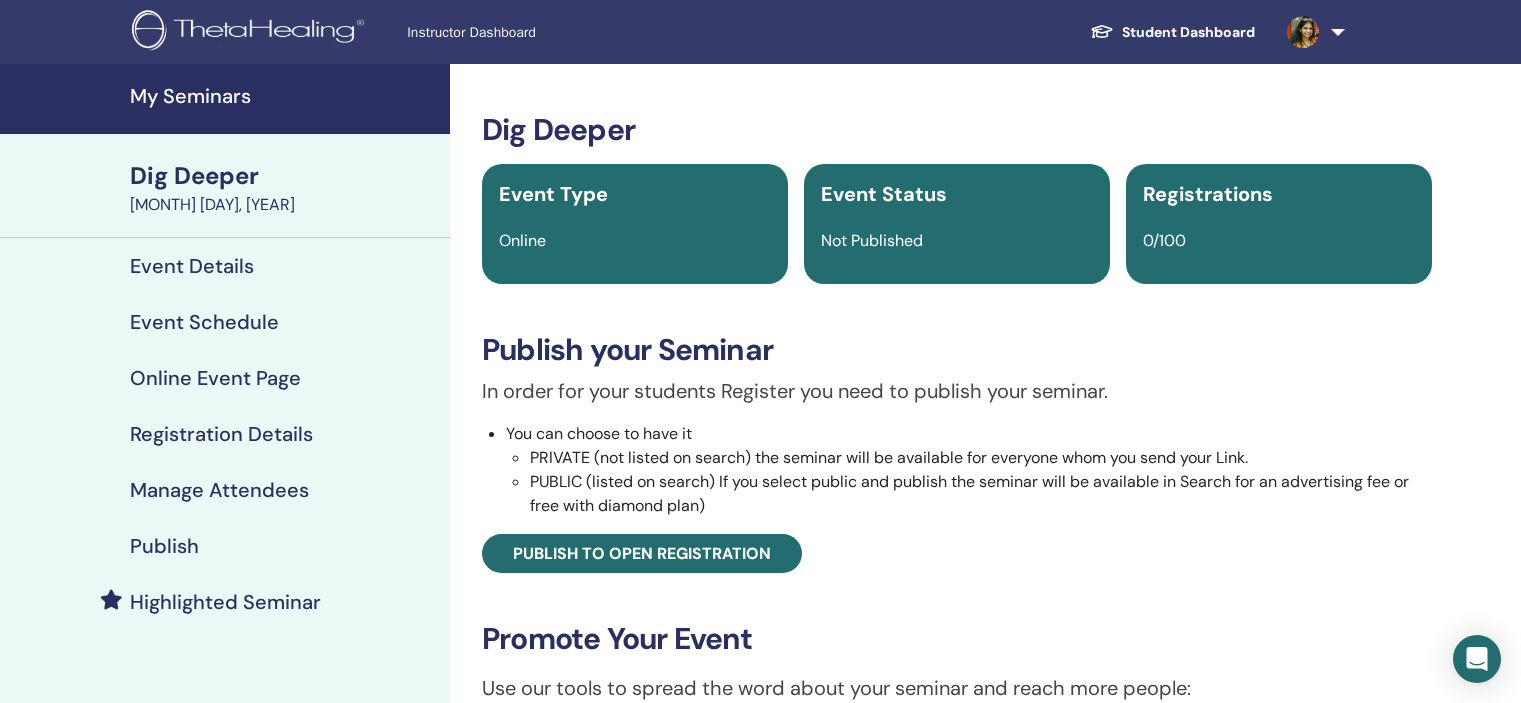 scroll, scrollTop: 0, scrollLeft: 0, axis: both 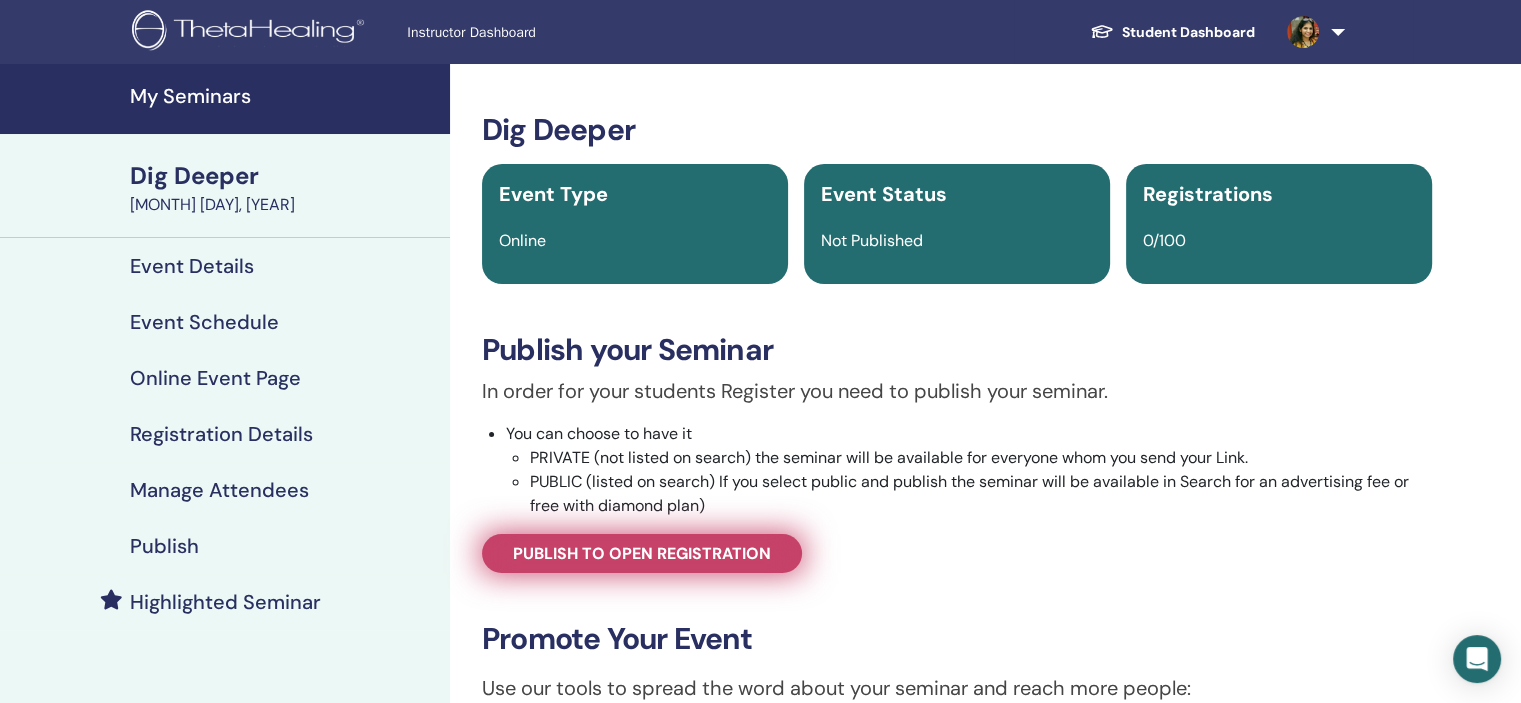 click on "Publish to open registration" at bounding box center [642, 553] 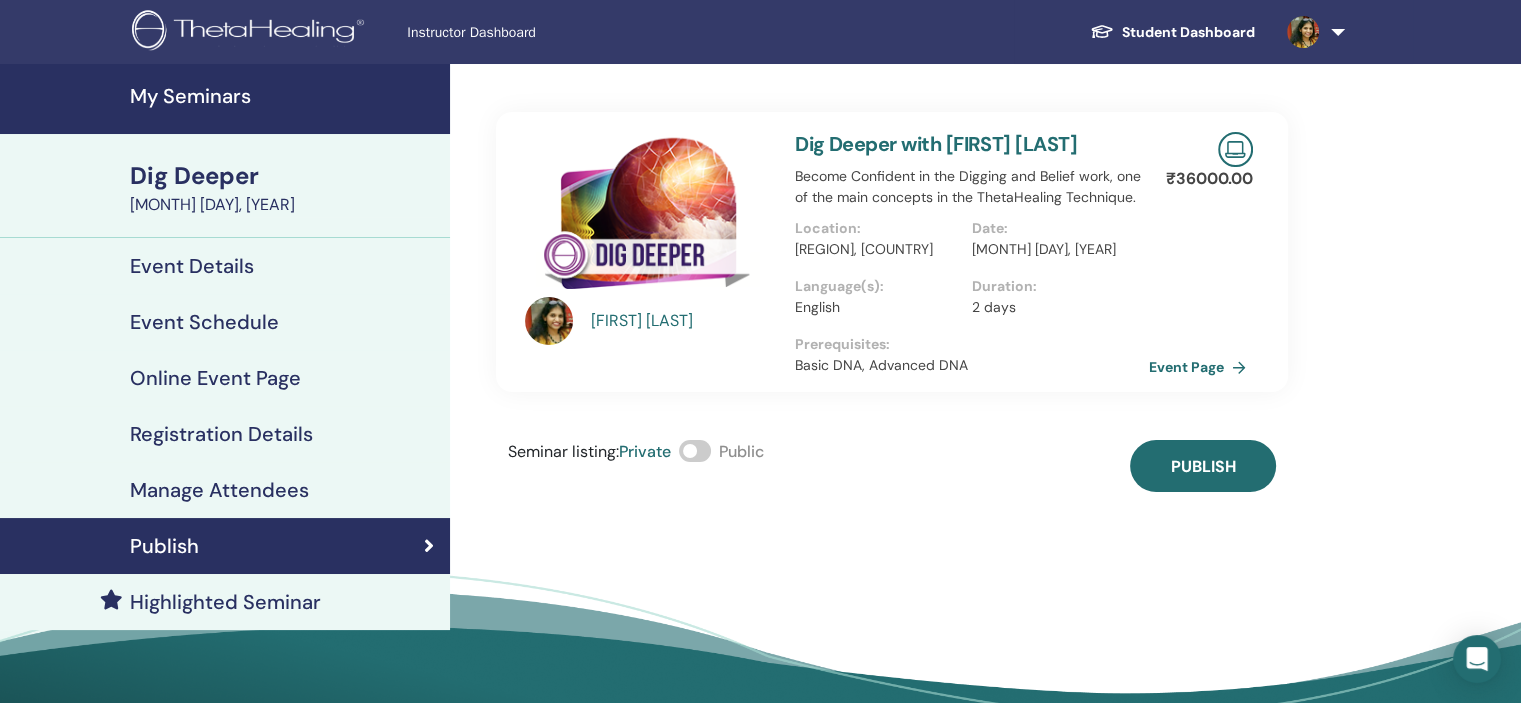 drag, startPoint x: 716, startPoint y: 459, endPoint x: 708, endPoint y: 451, distance: 11.313708 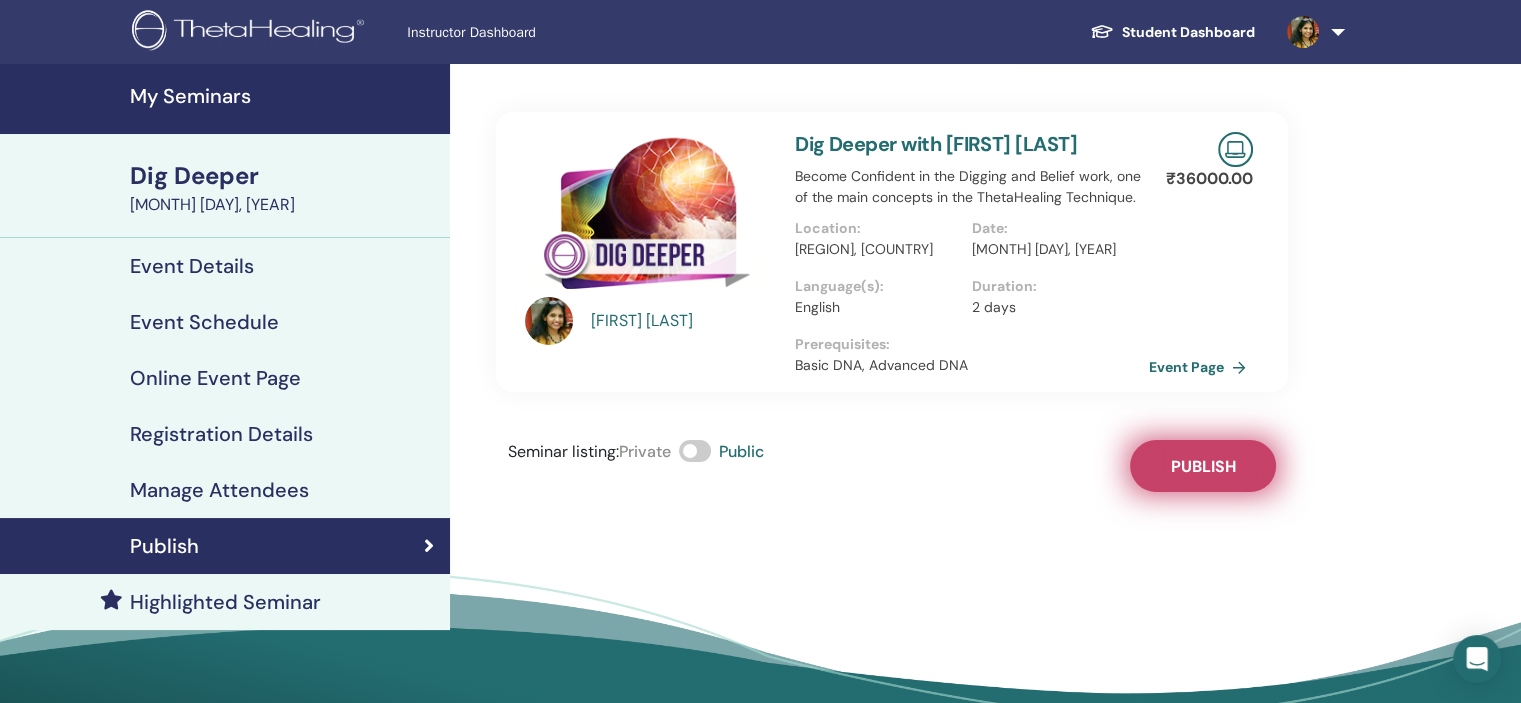 click on "Publish" at bounding box center [1203, 466] 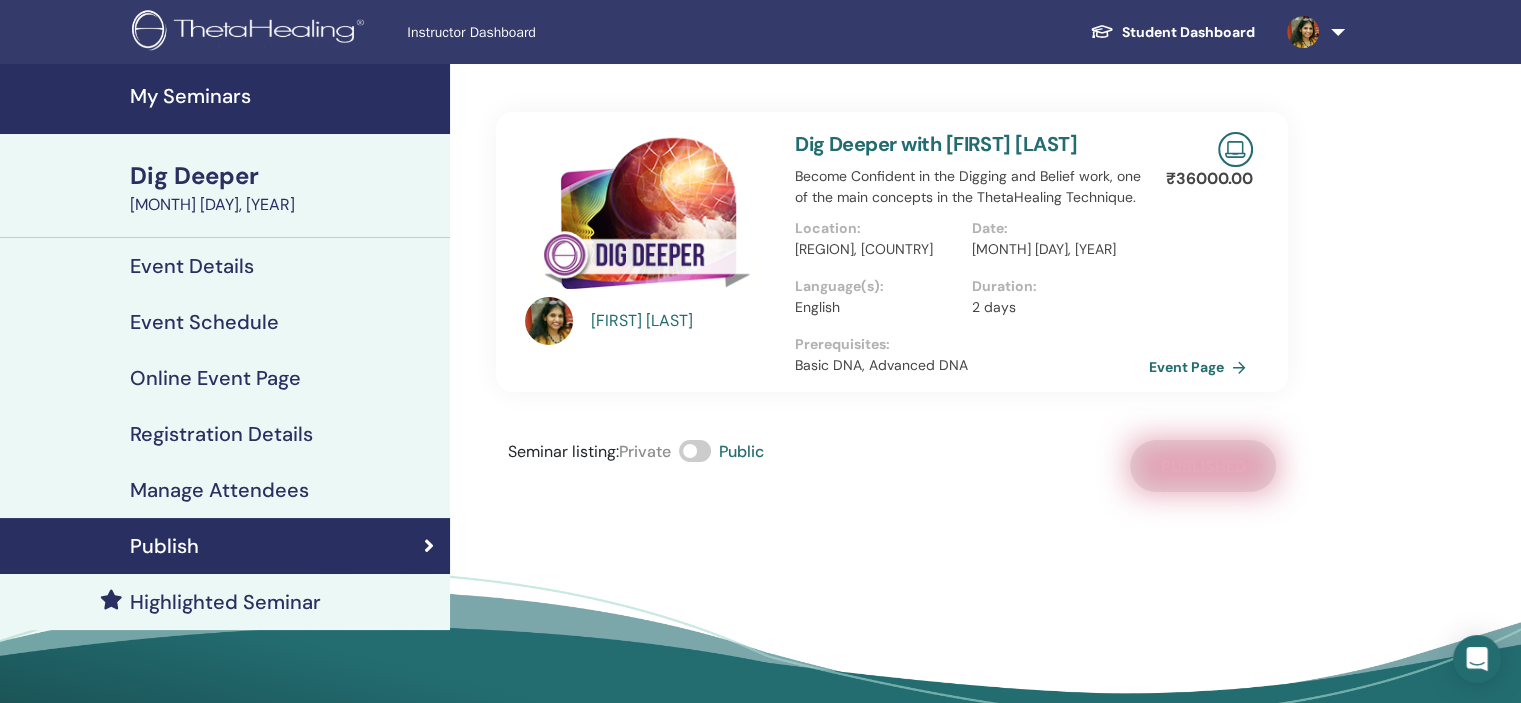 click on "My Seminars" at bounding box center [284, 96] 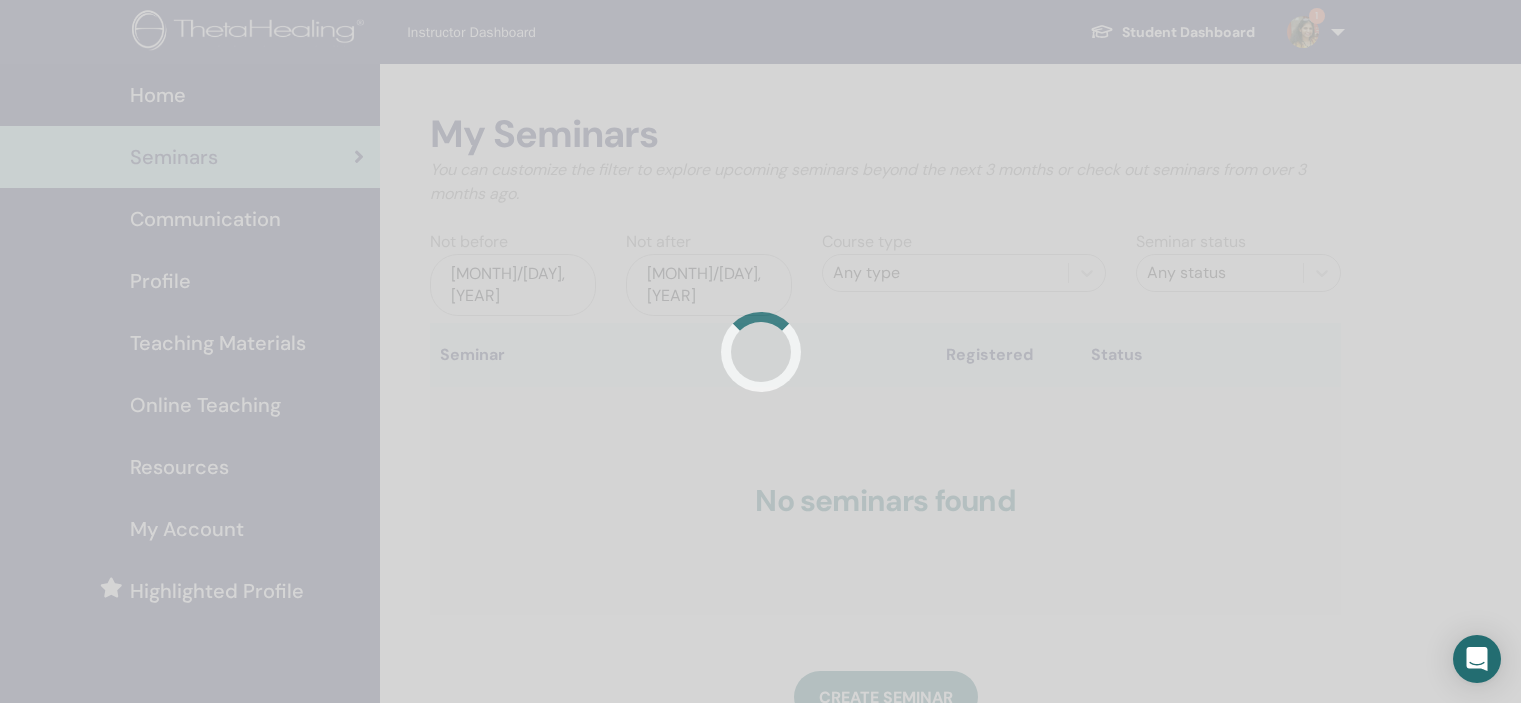 scroll, scrollTop: 0, scrollLeft: 0, axis: both 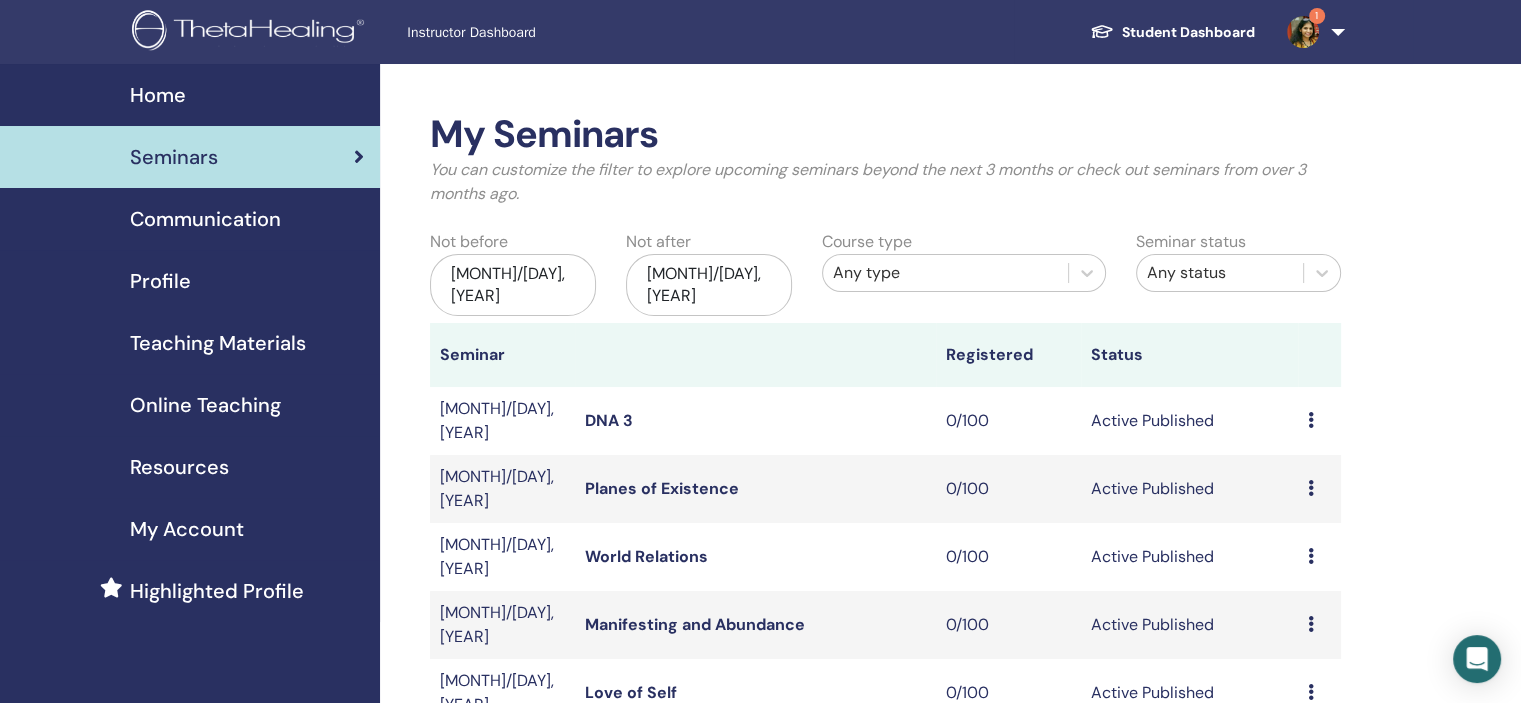 click on "1" at bounding box center (1303, 31) 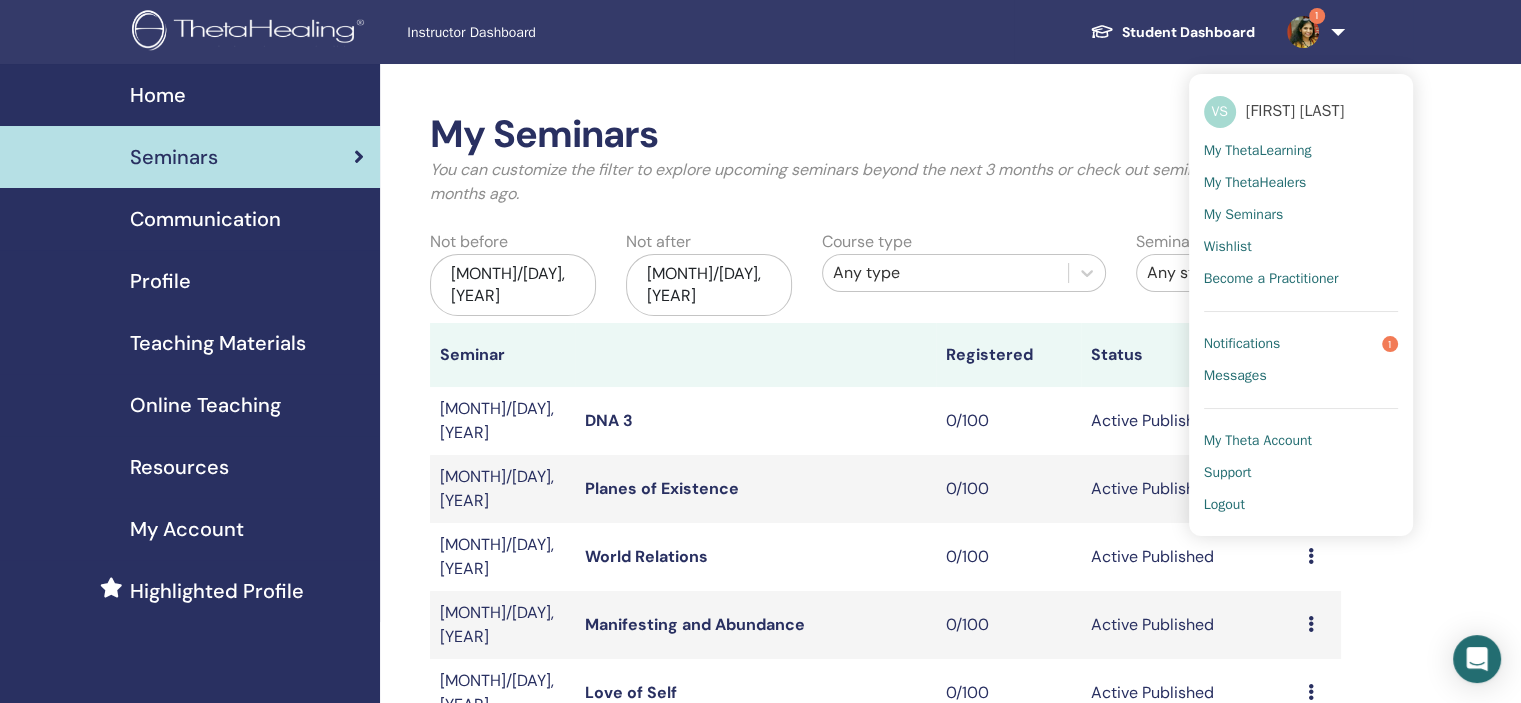 click on "Notifications" at bounding box center (1242, 344) 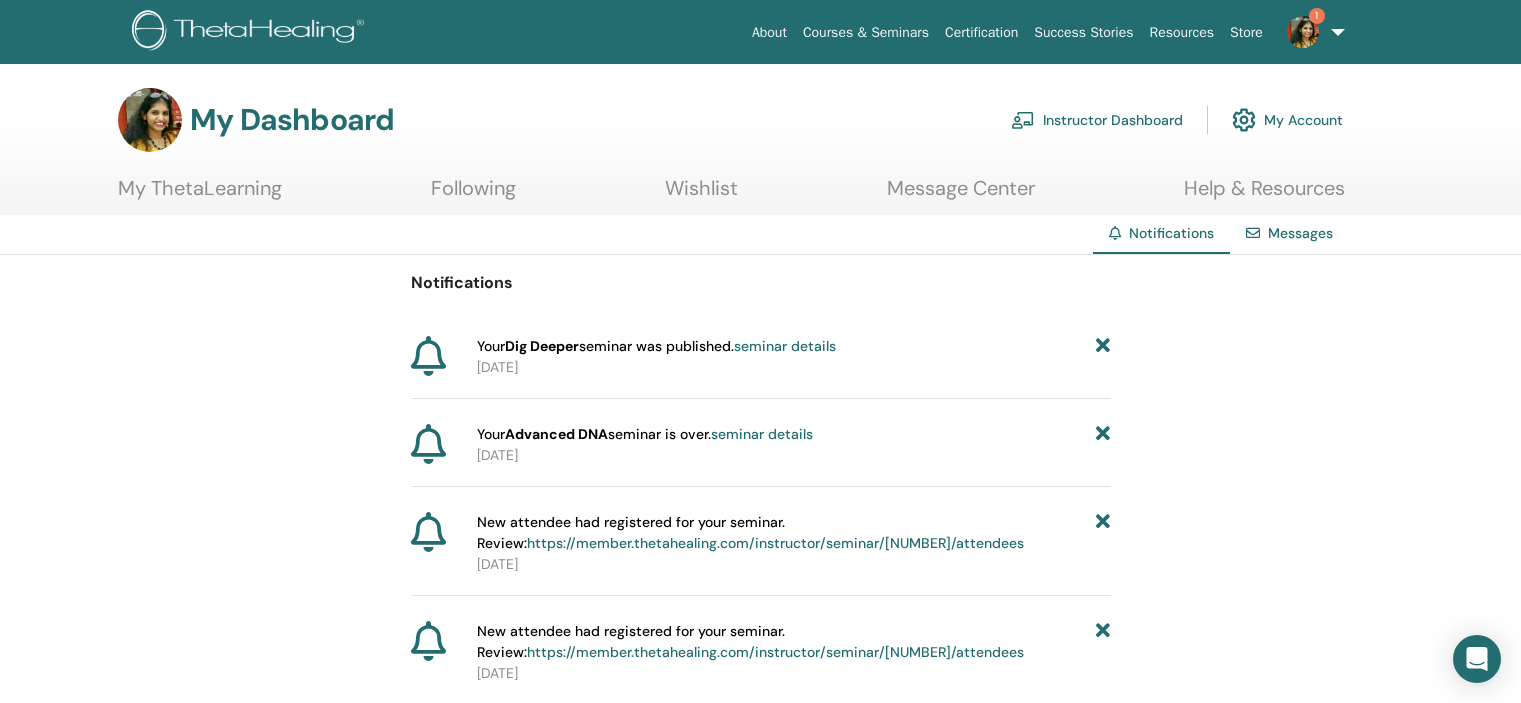 scroll, scrollTop: 0, scrollLeft: 0, axis: both 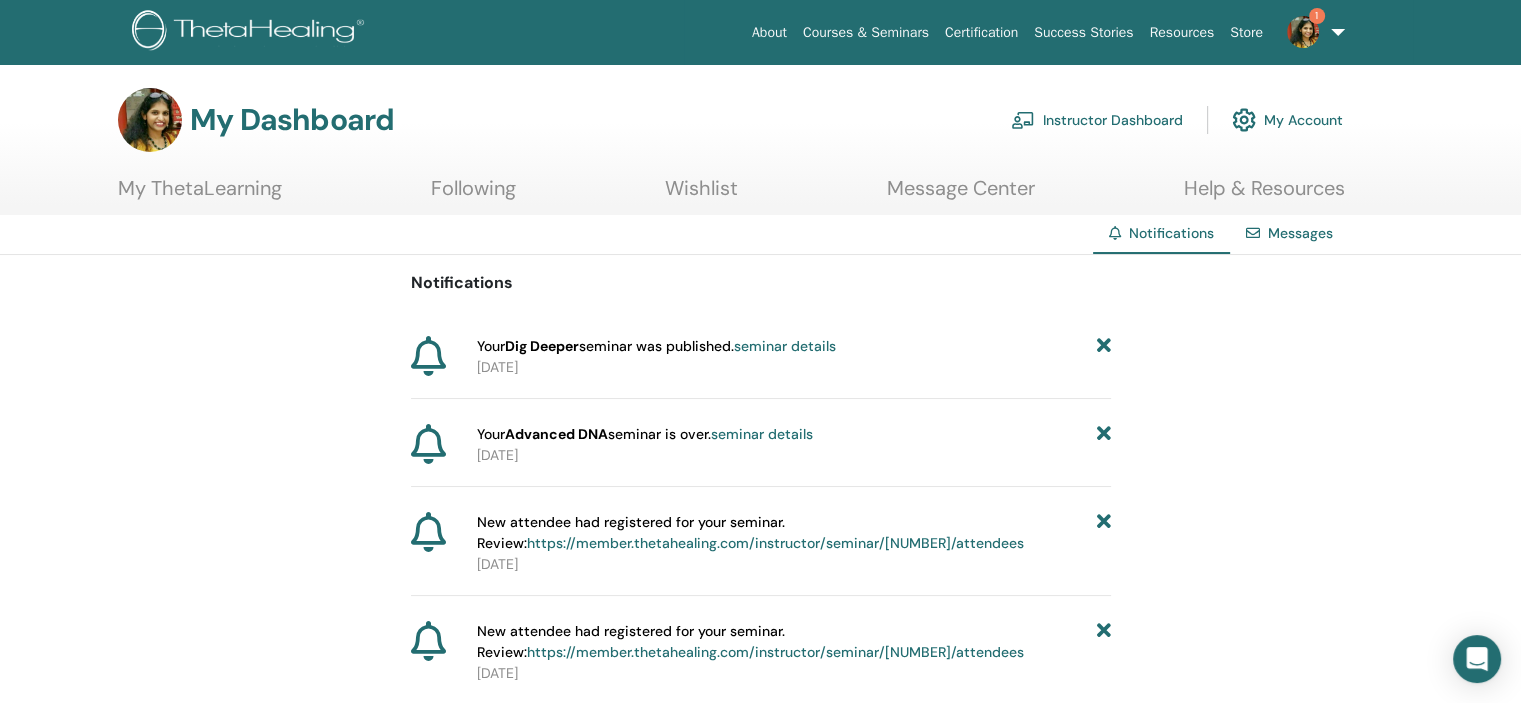 click at bounding box center (1103, 346) 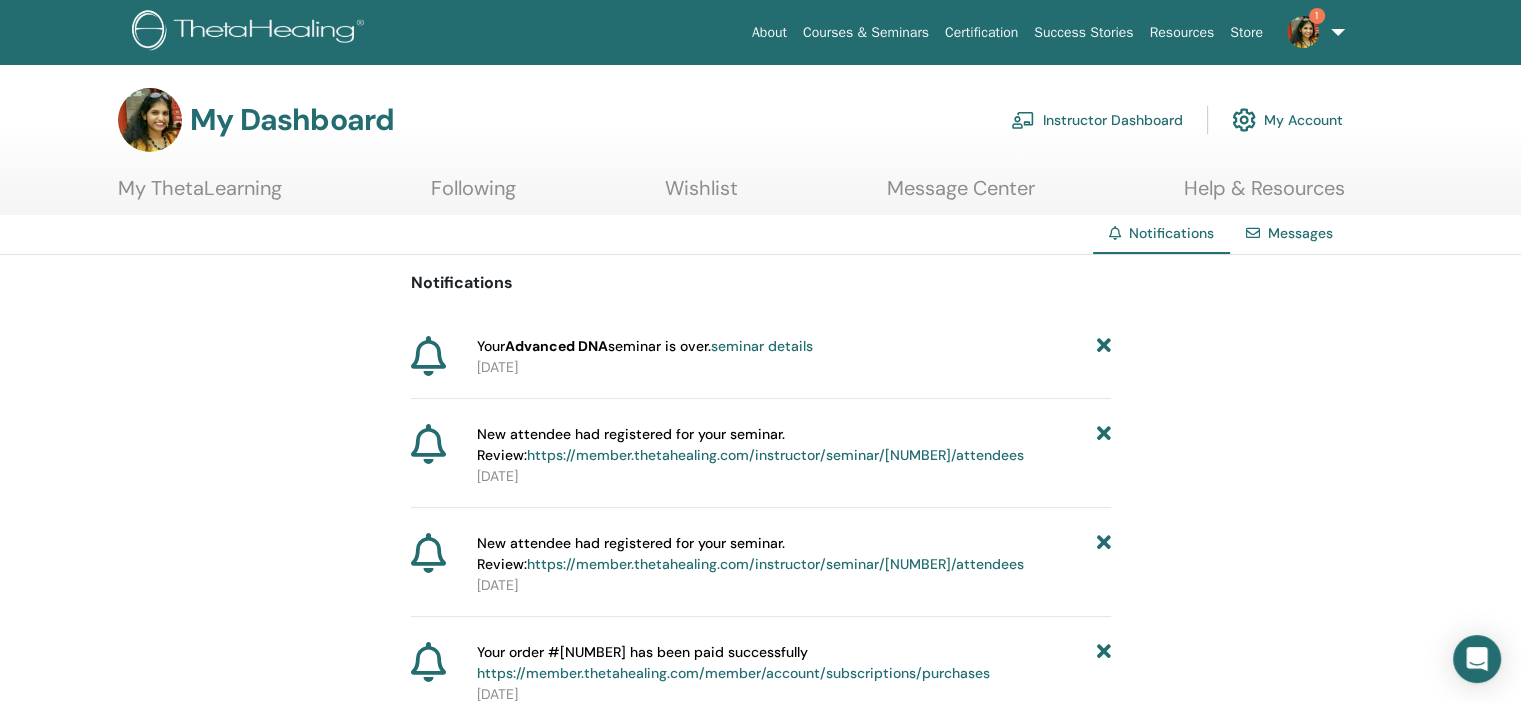 click at bounding box center (1103, 346) 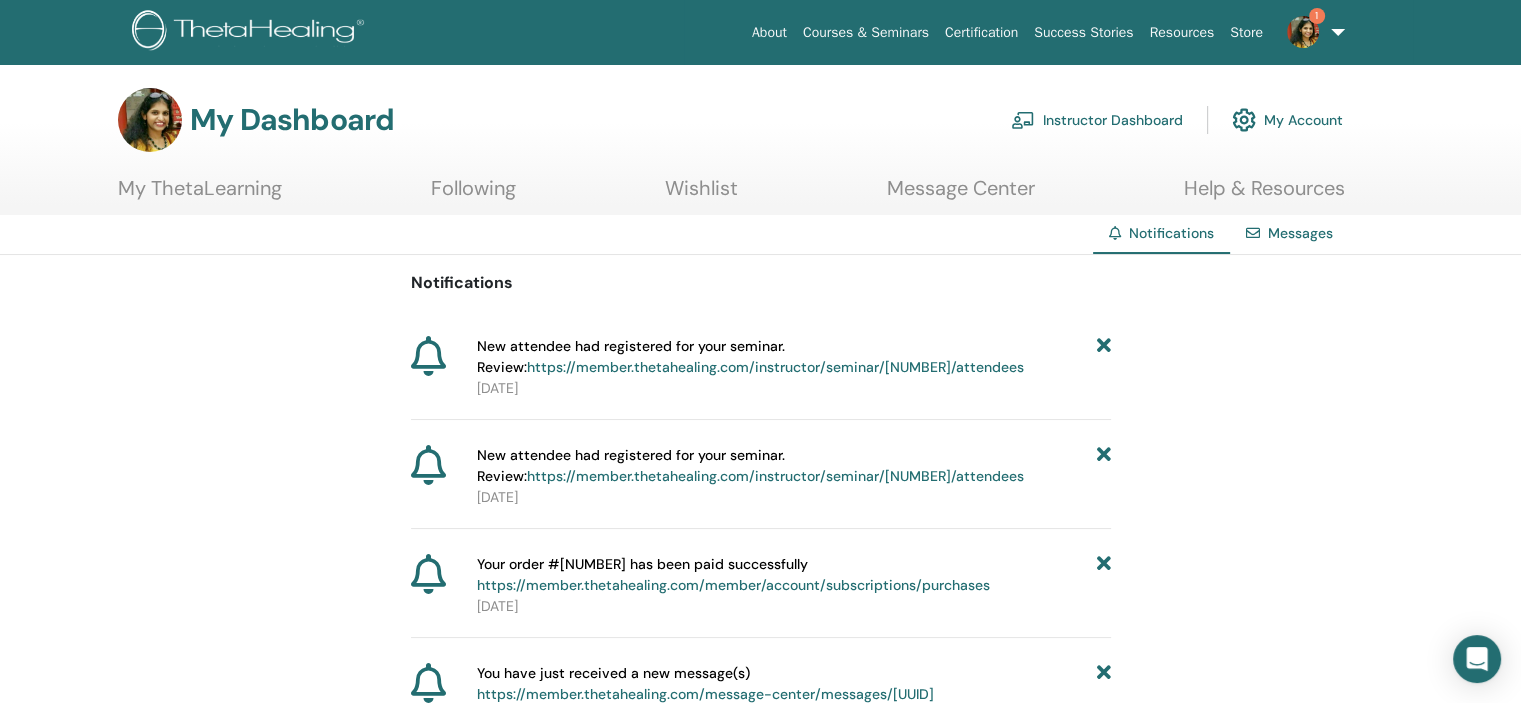 click on "https://member.thetahealing.com/instructor/seminar/373646/attendees" at bounding box center [775, 367] 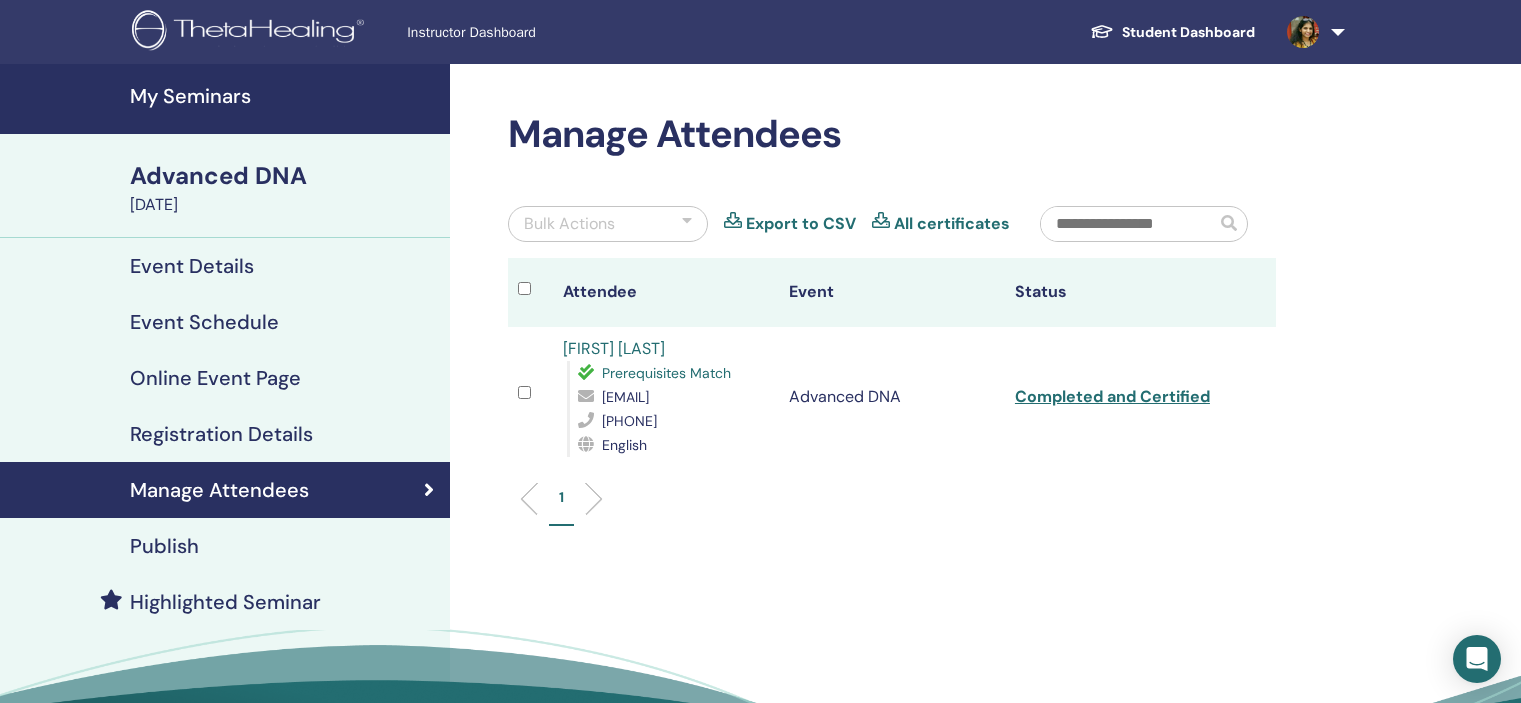 scroll, scrollTop: 0, scrollLeft: 0, axis: both 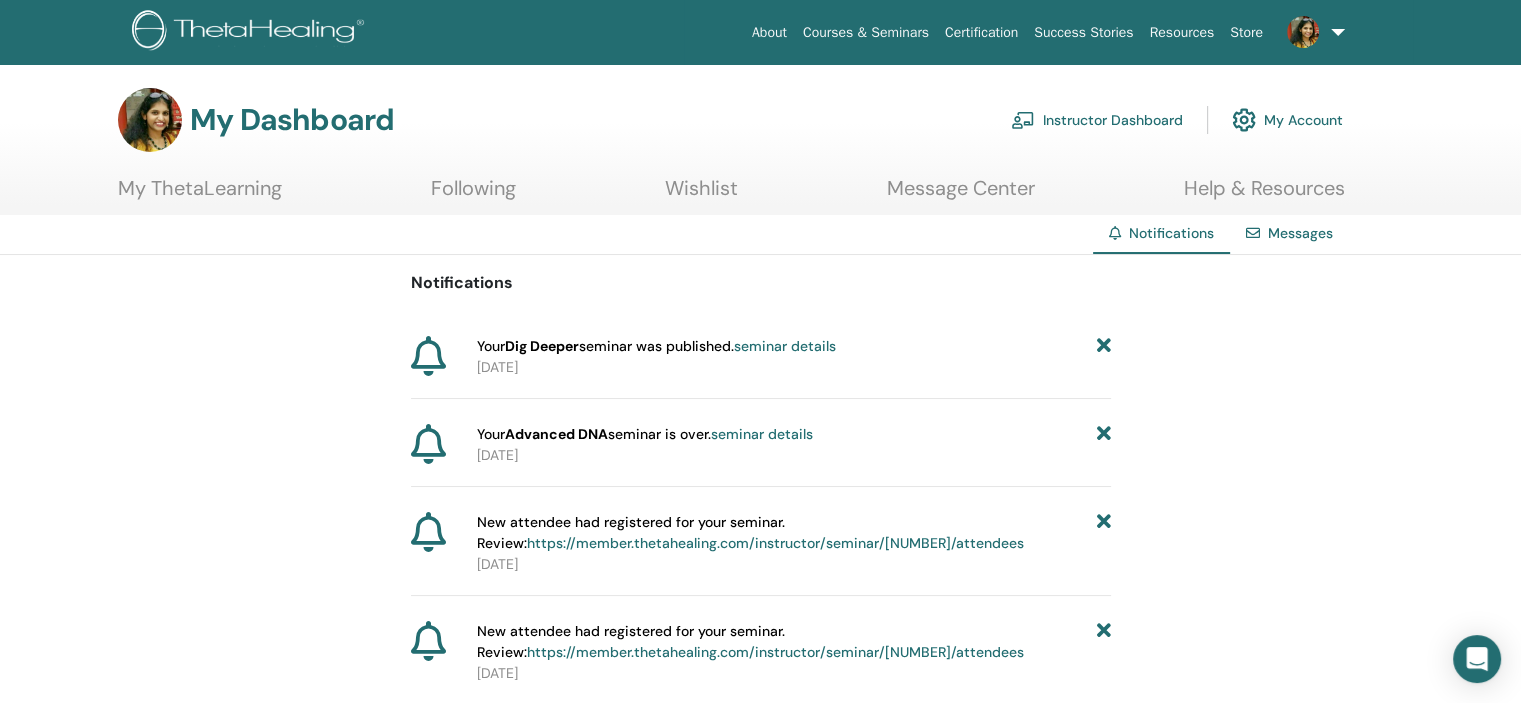click at bounding box center [1103, 346] 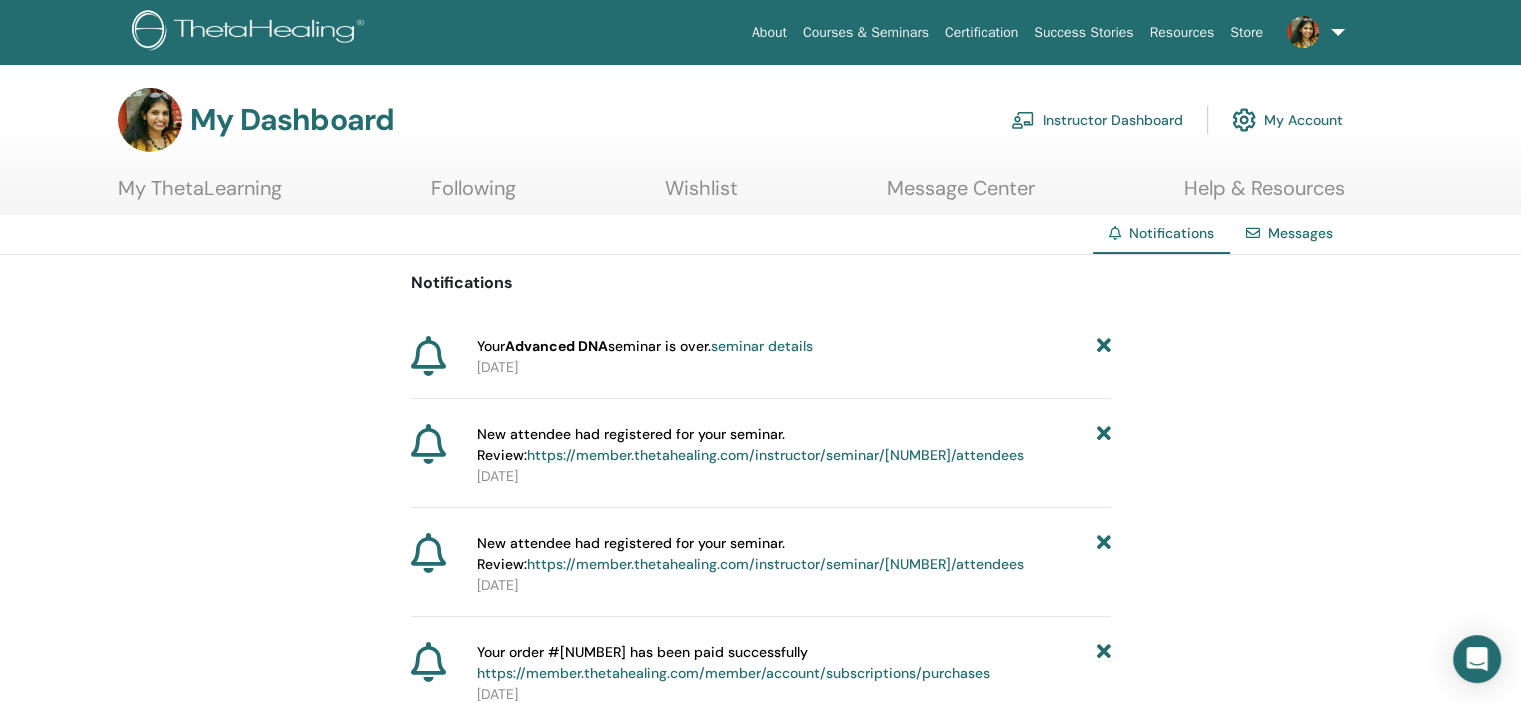 click at bounding box center [1103, 445] 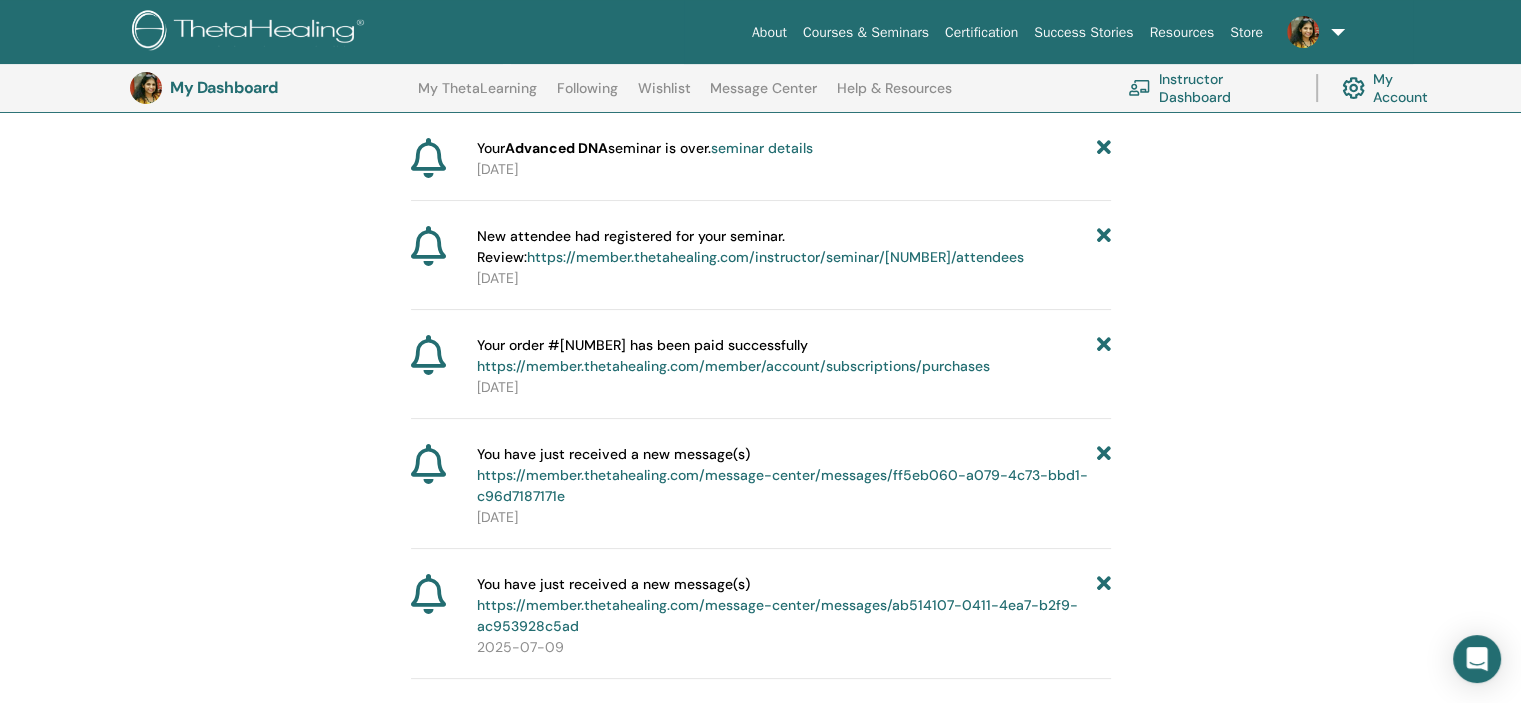 scroll, scrollTop: 248, scrollLeft: 0, axis: vertical 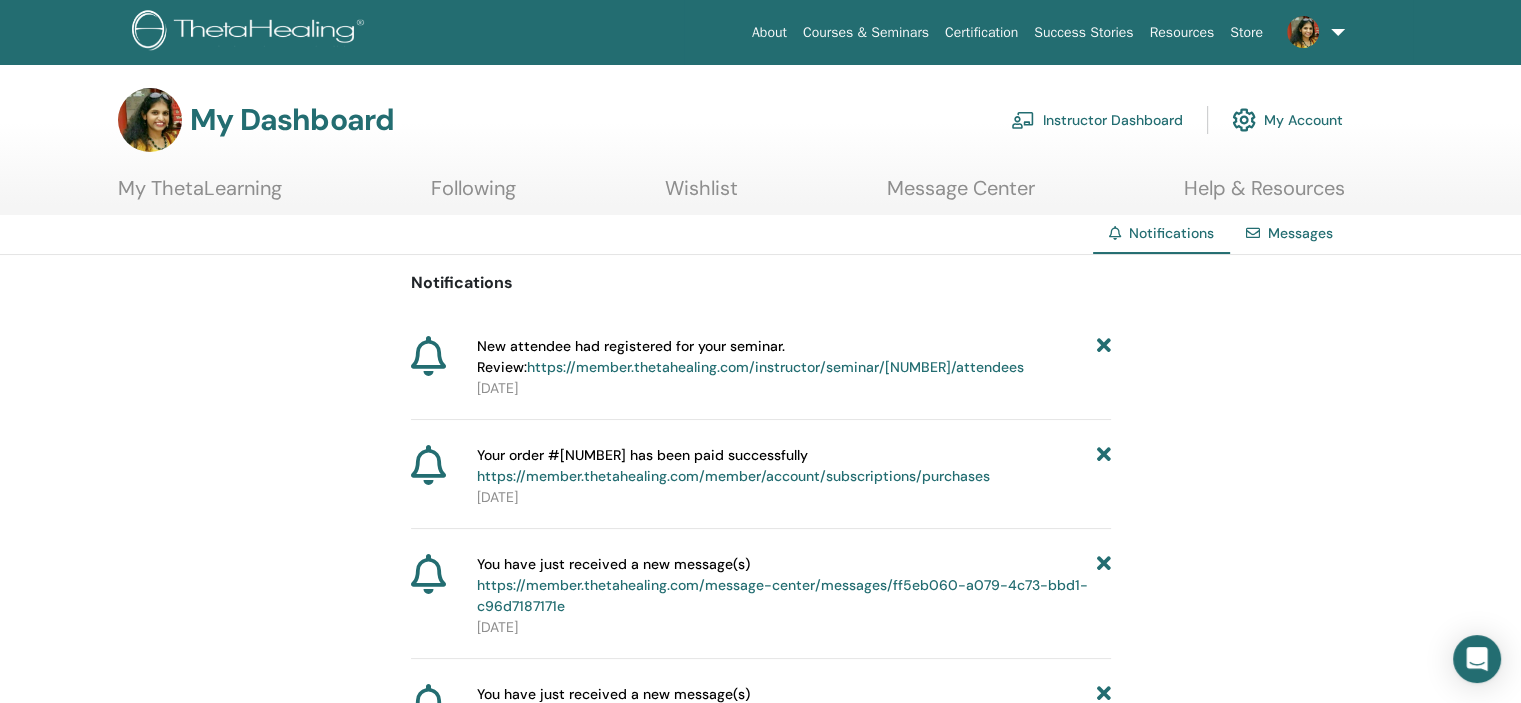 click on "Instructor Dashboard" at bounding box center [1097, 120] 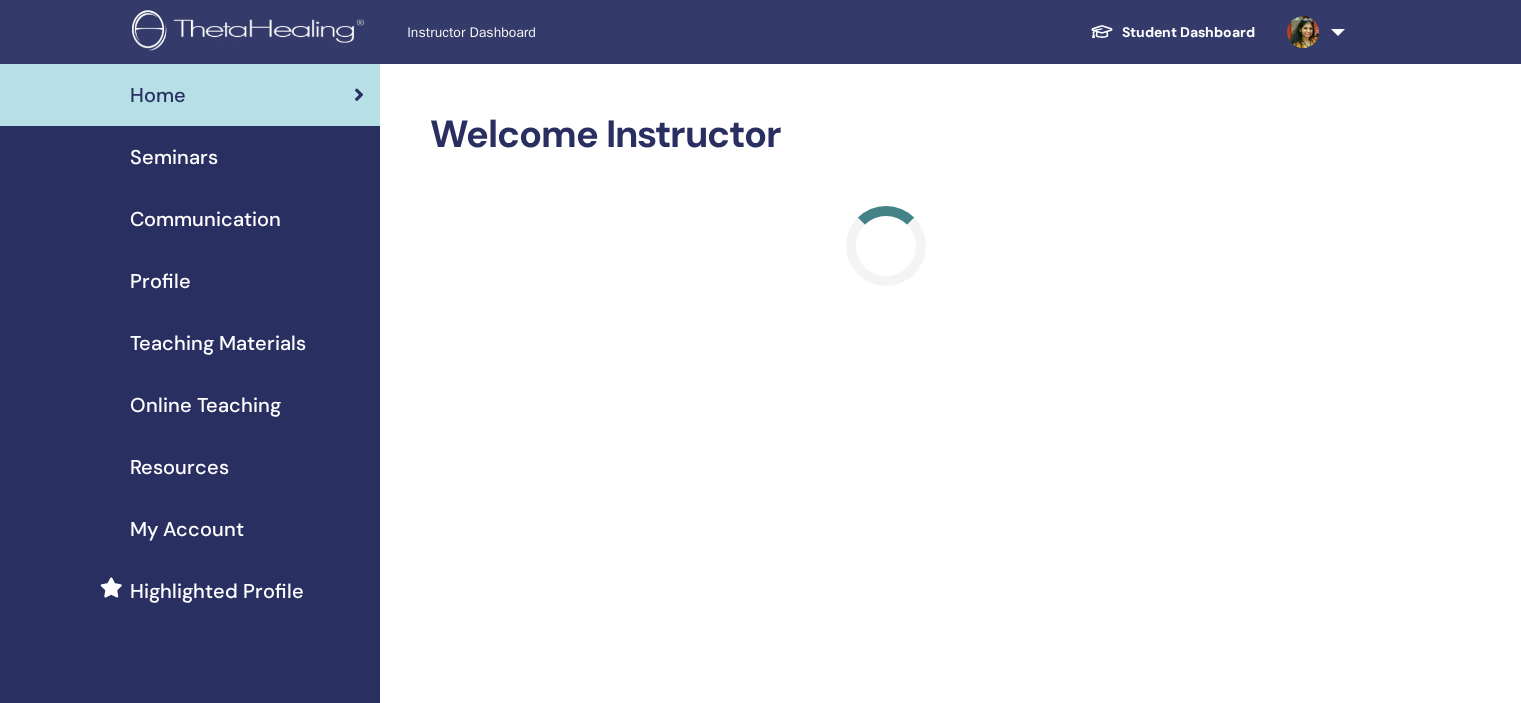 scroll, scrollTop: 0, scrollLeft: 0, axis: both 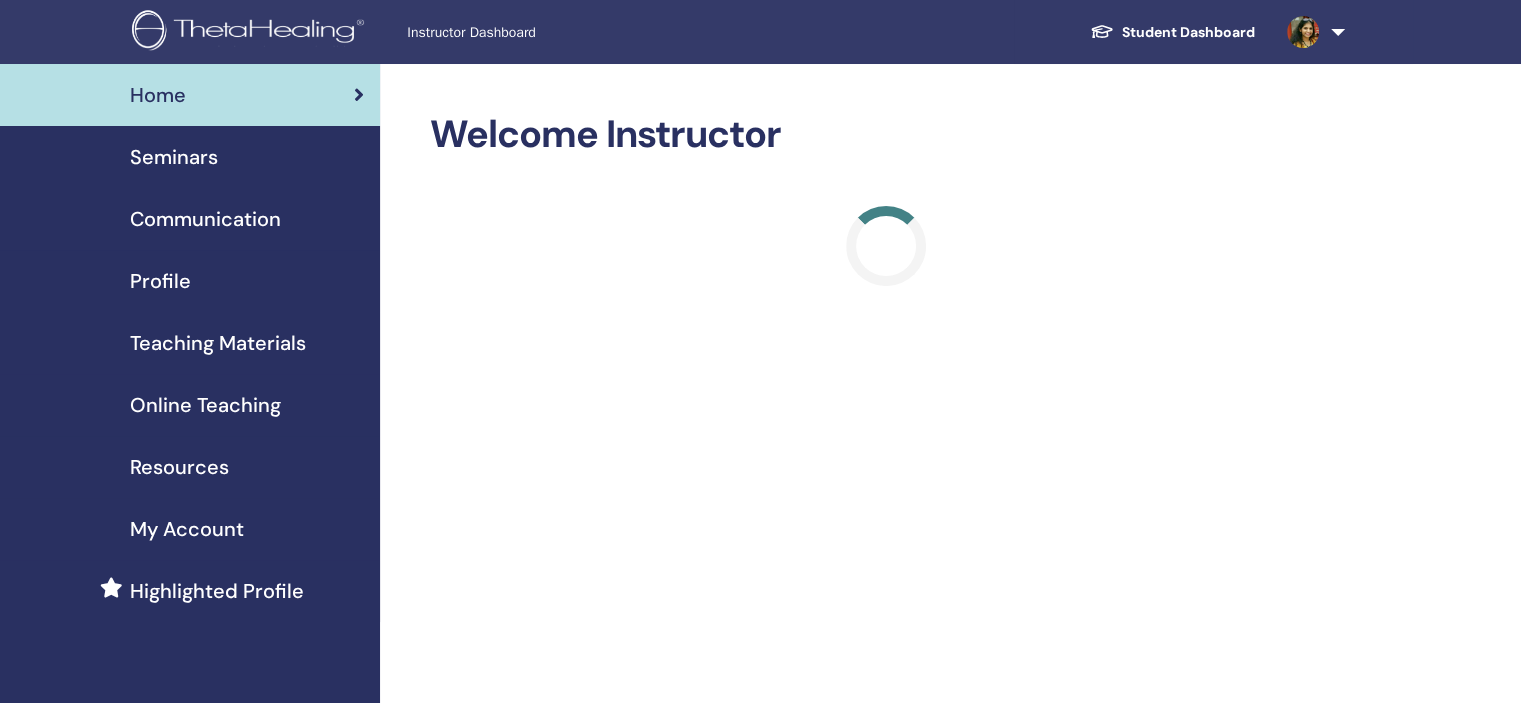 click on "Seminars" at bounding box center [190, 157] 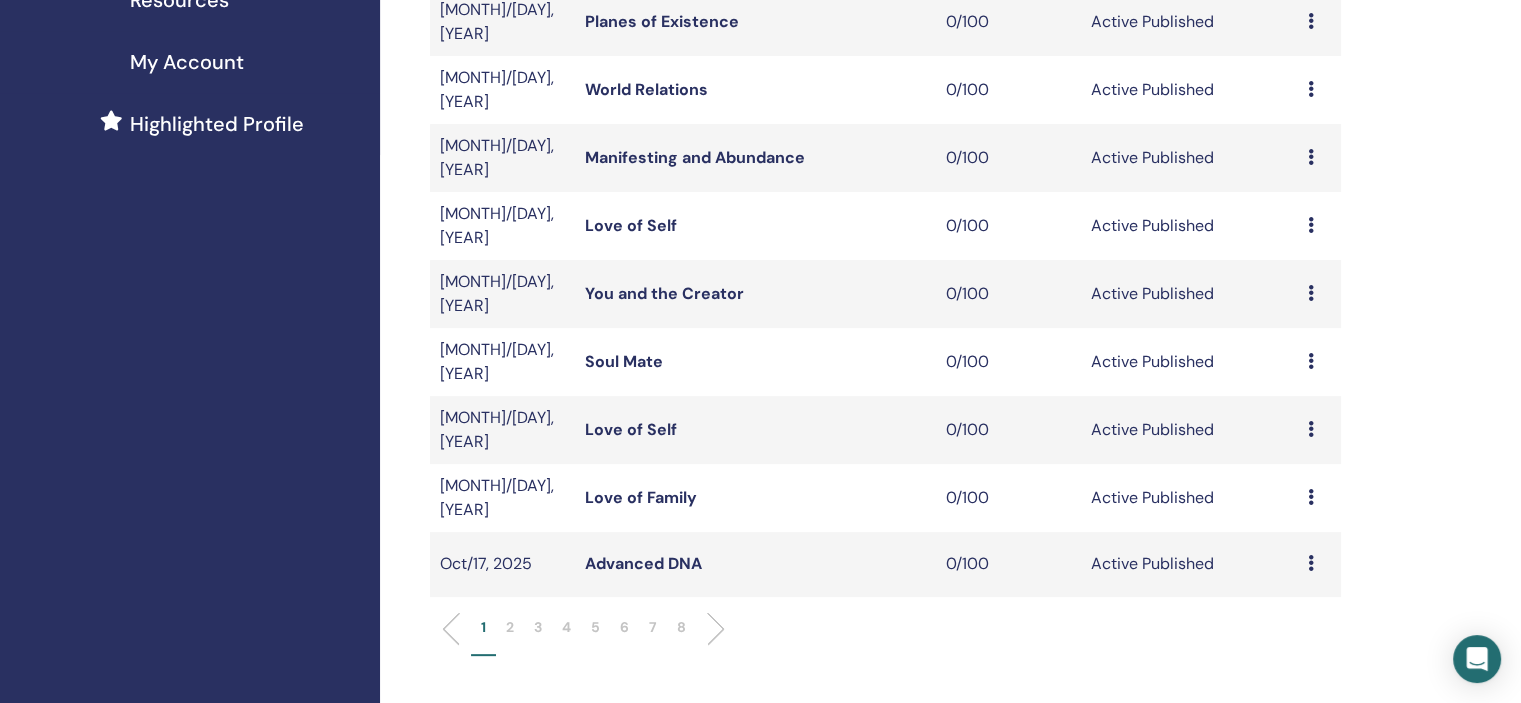 scroll, scrollTop: 400, scrollLeft: 0, axis: vertical 